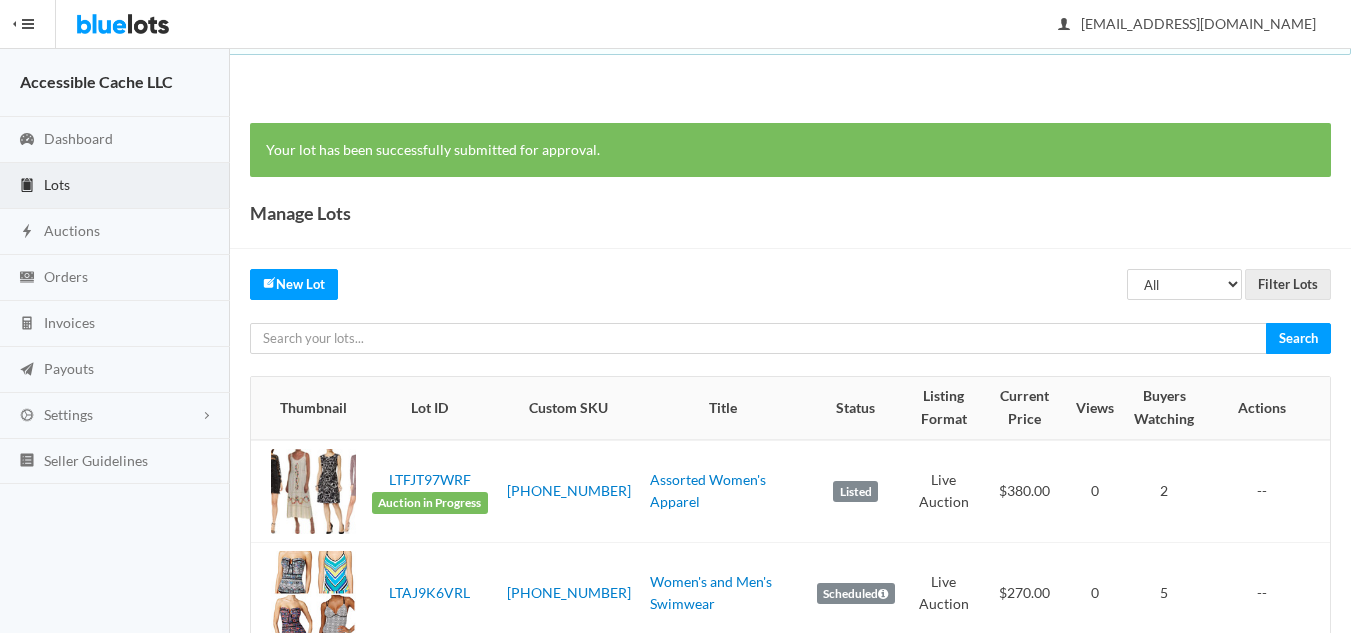 scroll, scrollTop: 0, scrollLeft: 0, axis: both 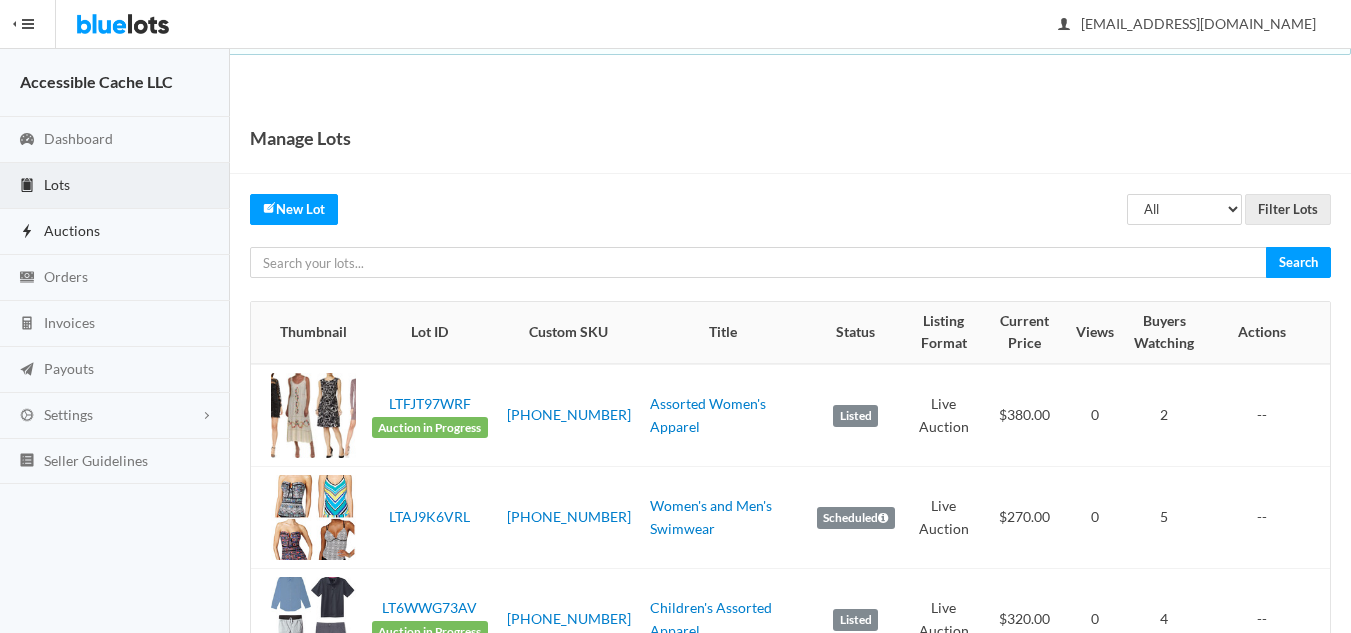 click on "Auctions" at bounding box center [72, 230] 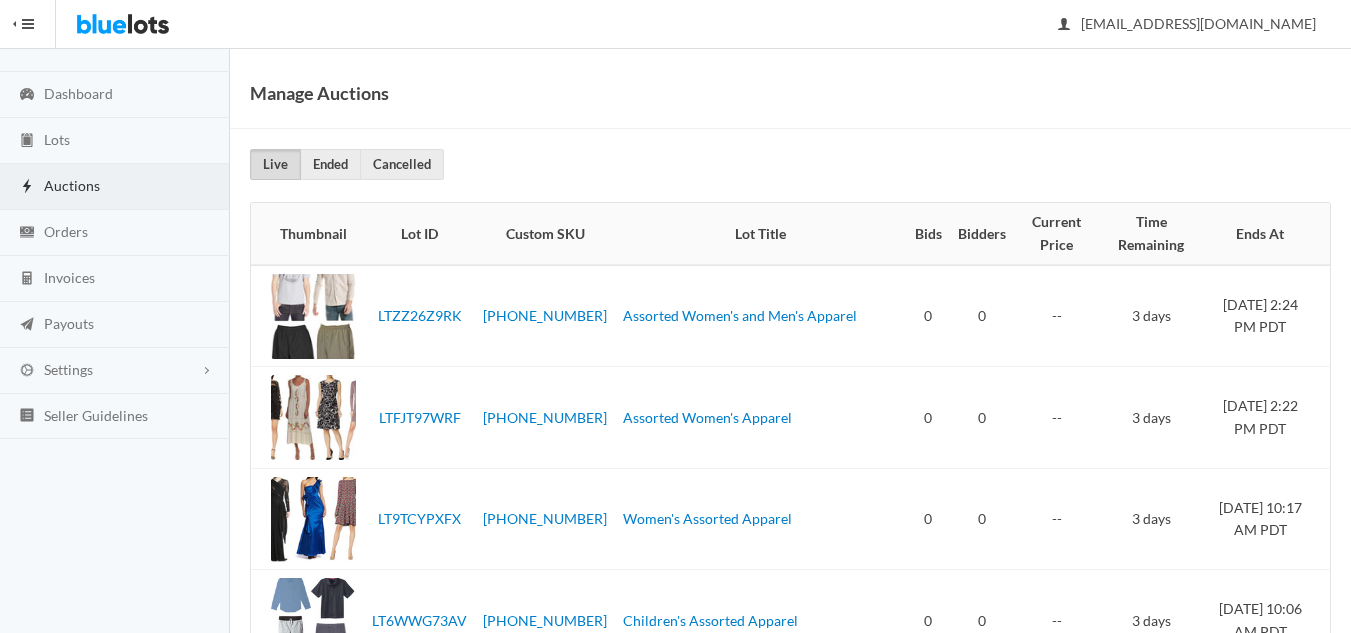 scroll, scrollTop: 0, scrollLeft: 0, axis: both 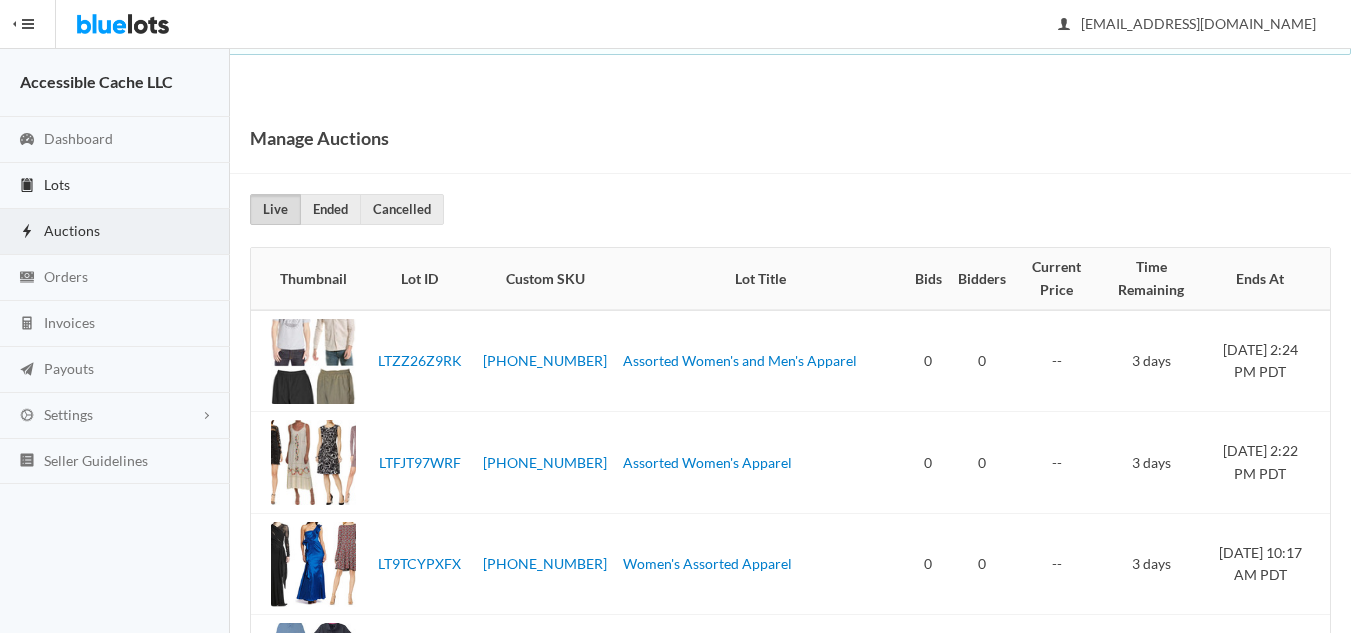 click on "Lots" at bounding box center (57, 184) 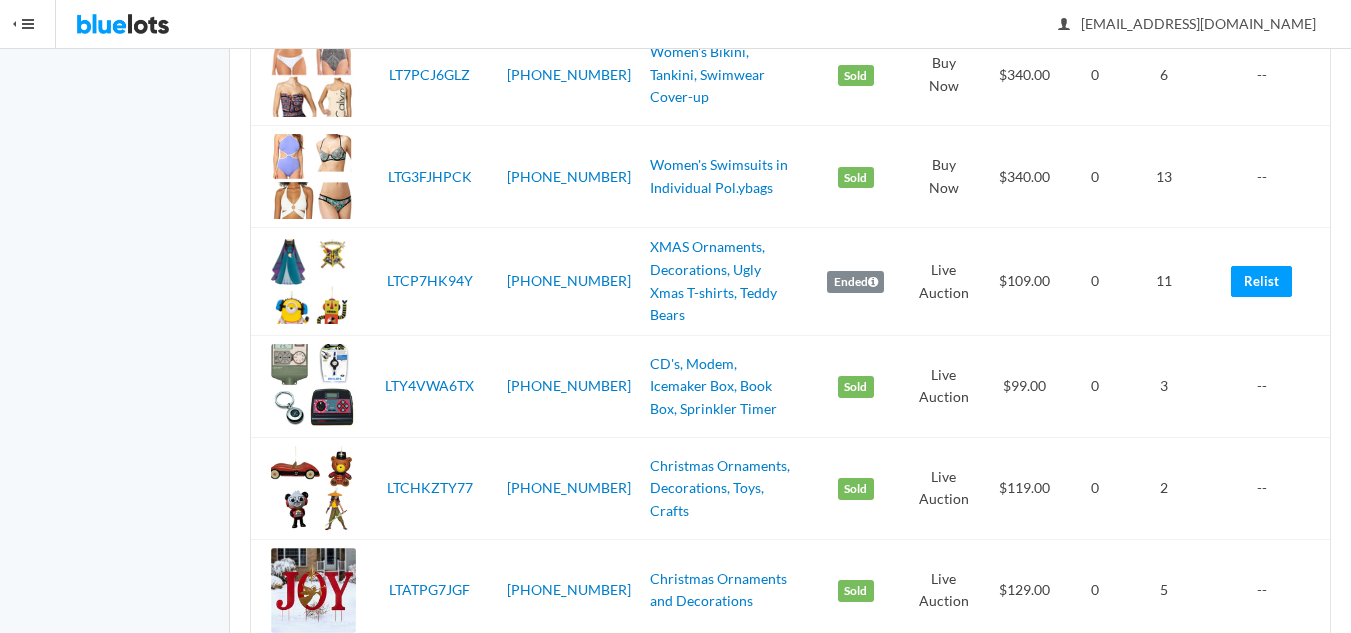 scroll, scrollTop: 2200, scrollLeft: 0, axis: vertical 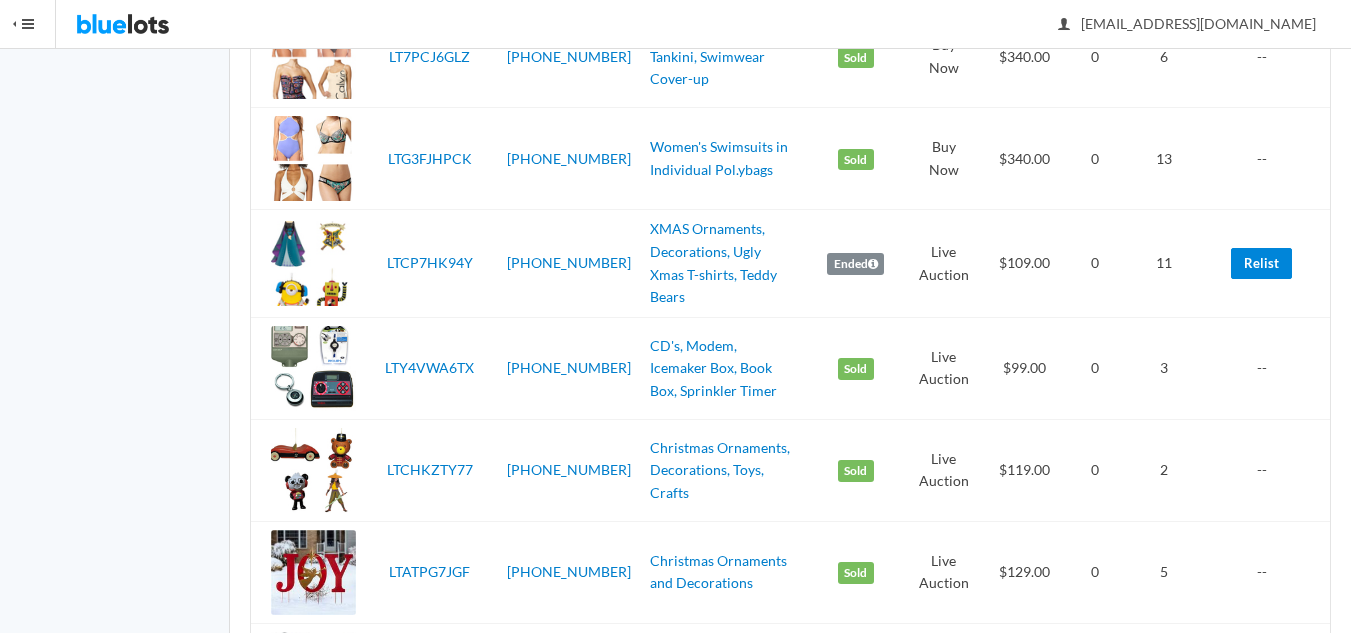 click on "Relist" at bounding box center (1261, 263) 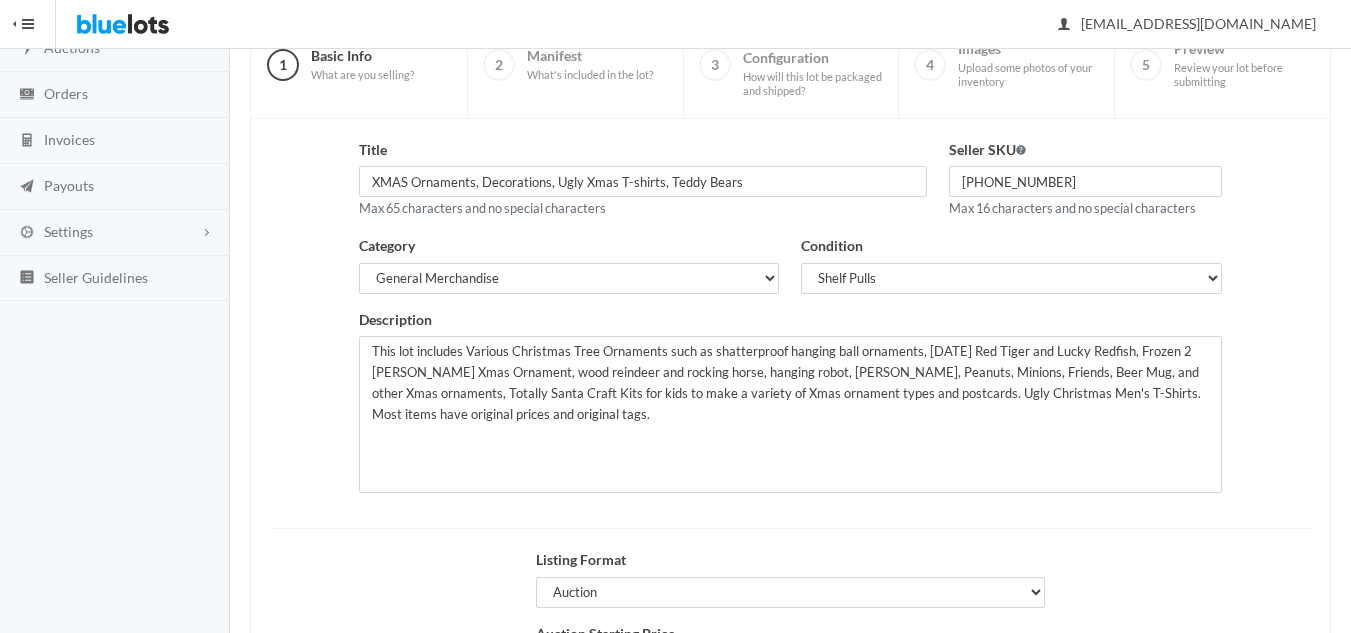 scroll, scrollTop: 385, scrollLeft: 0, axis: vertical 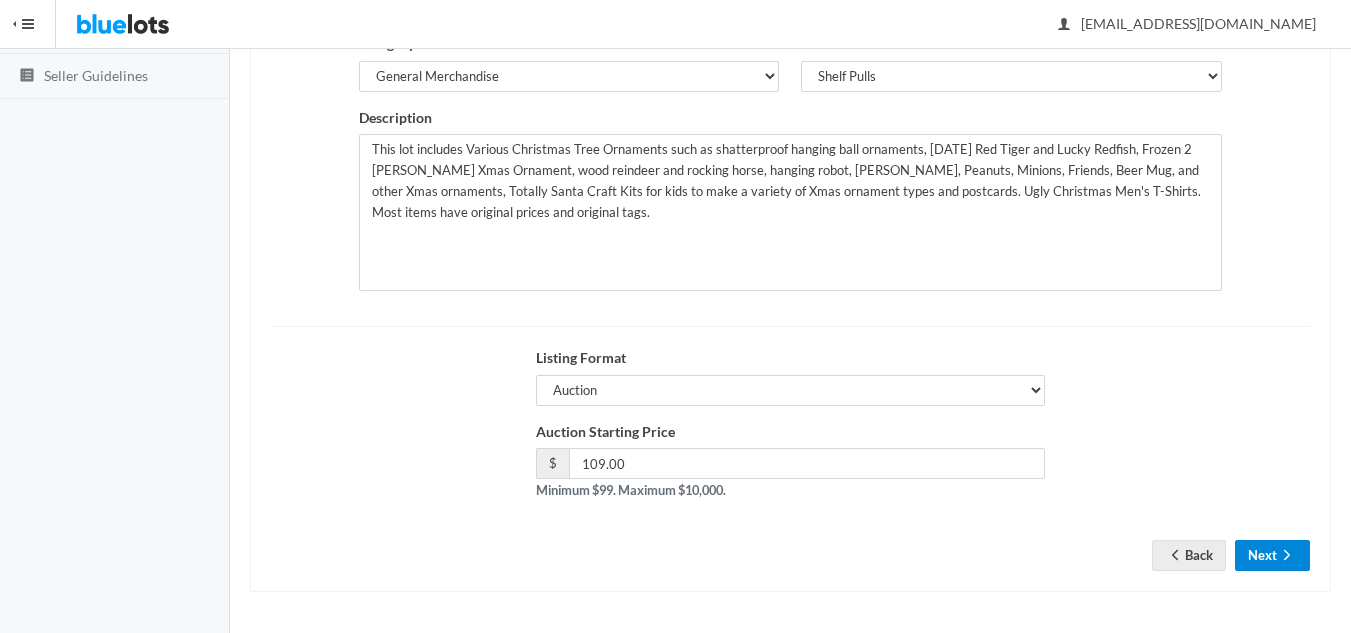 drag, startPoint x: 1279, startPoint y: 559, endPoint x: 1257, endPoint y: 549, distance: 24.166092 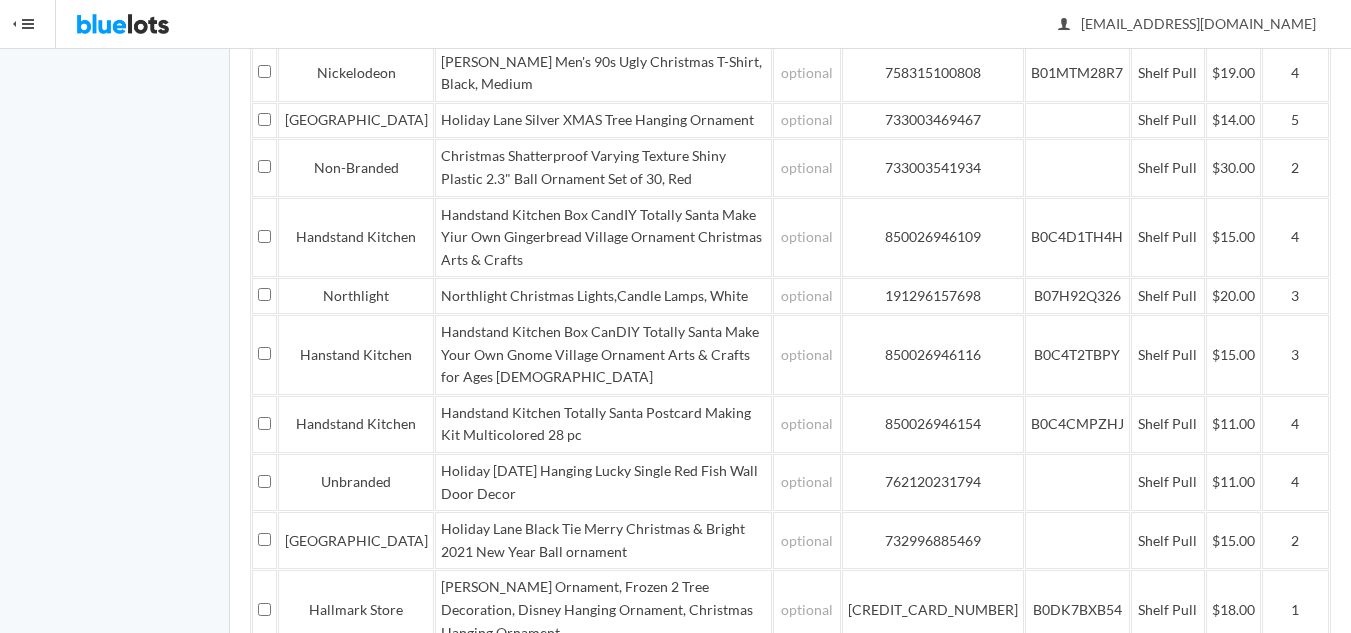 scroll, scrollTop: 1192, scrollLeft: 0, axis: vertical 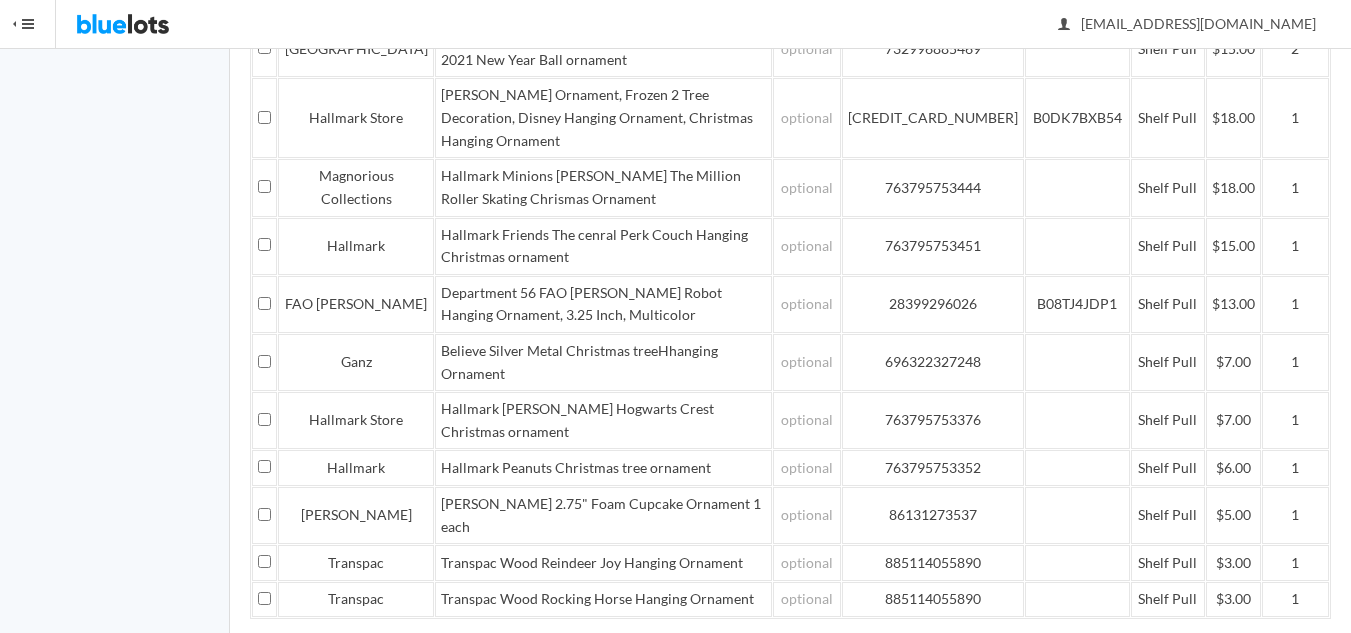 click on "Save and Continue" at bounding box center [1233, 730] 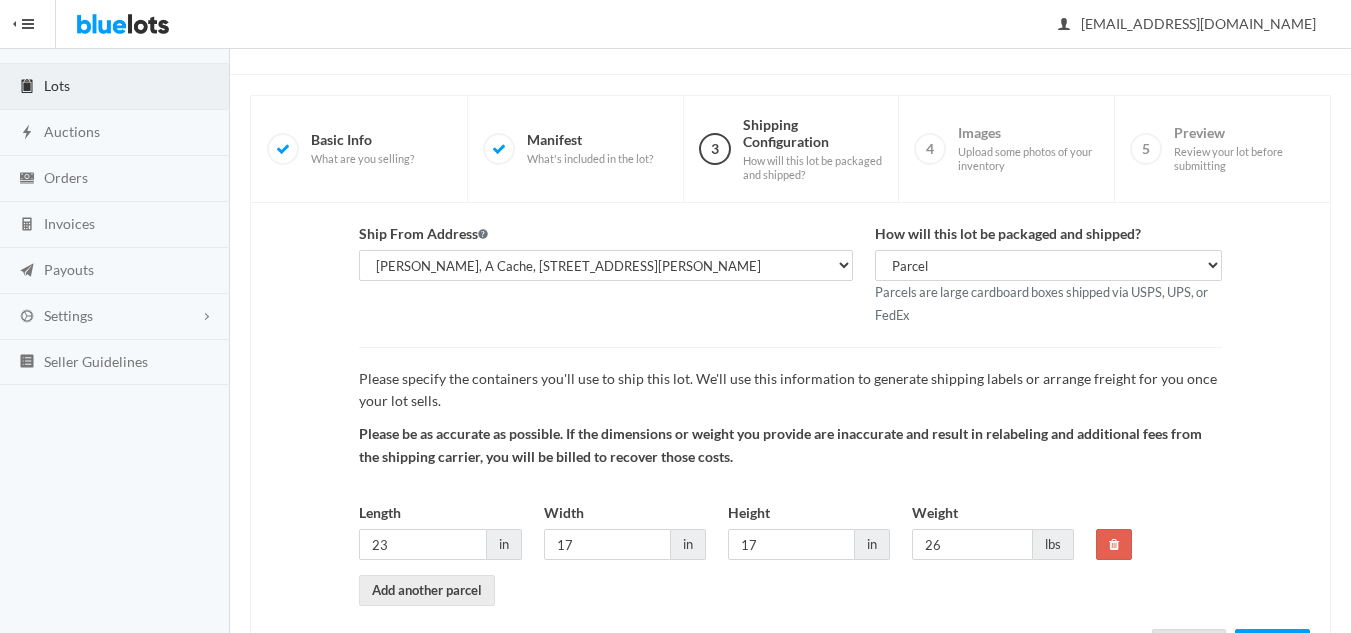 scroll, scrollTop: 188, scrollLeft: 0, axis: vertical 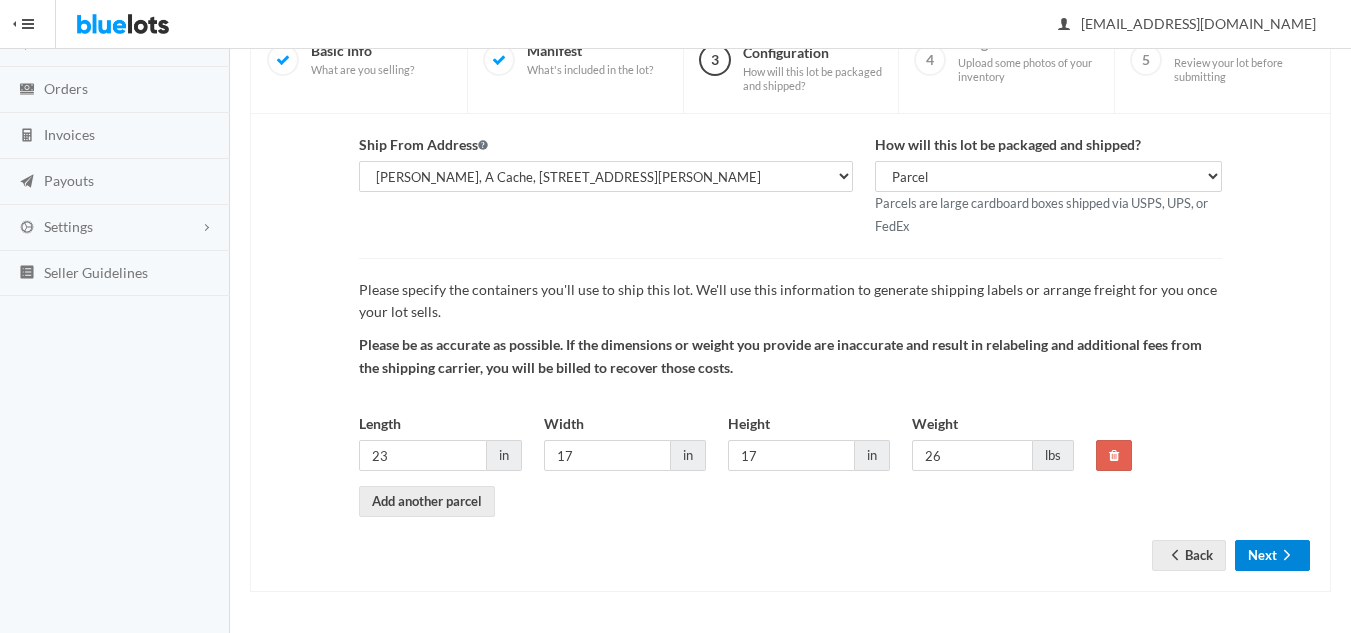 click on "Next" at bounding box center [1272, 555] 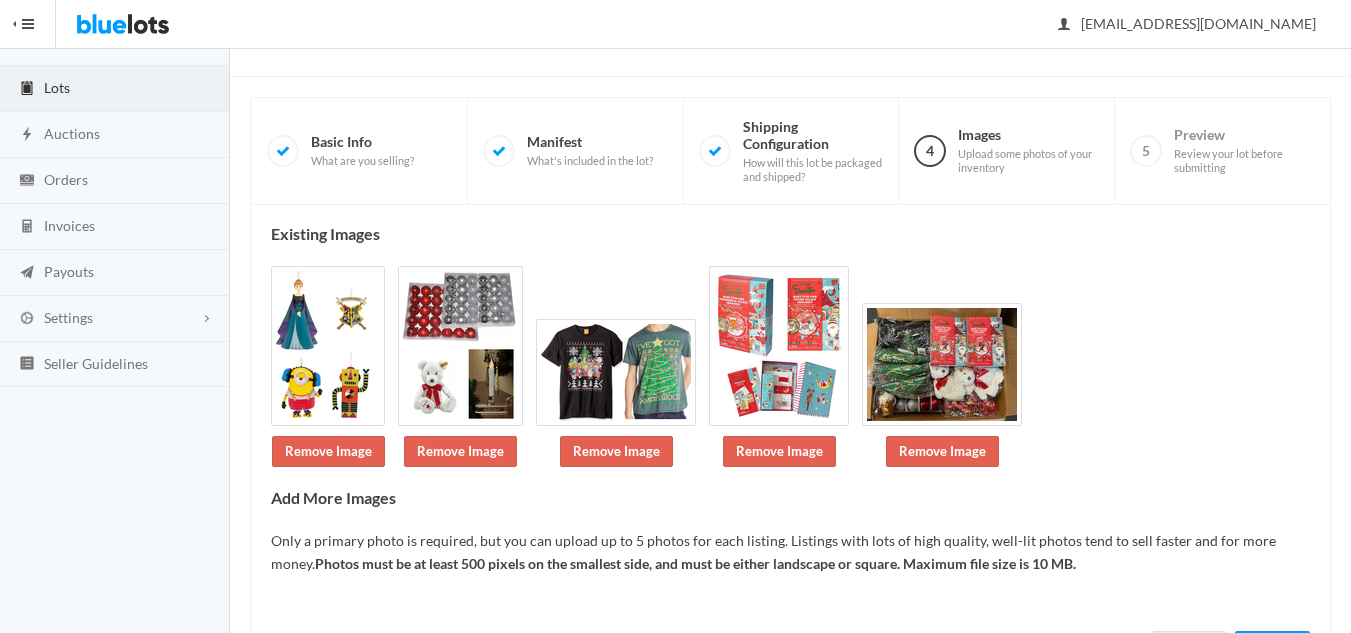 scroll, scrollTop: 189, scrollLeft: 0, axis: vertical 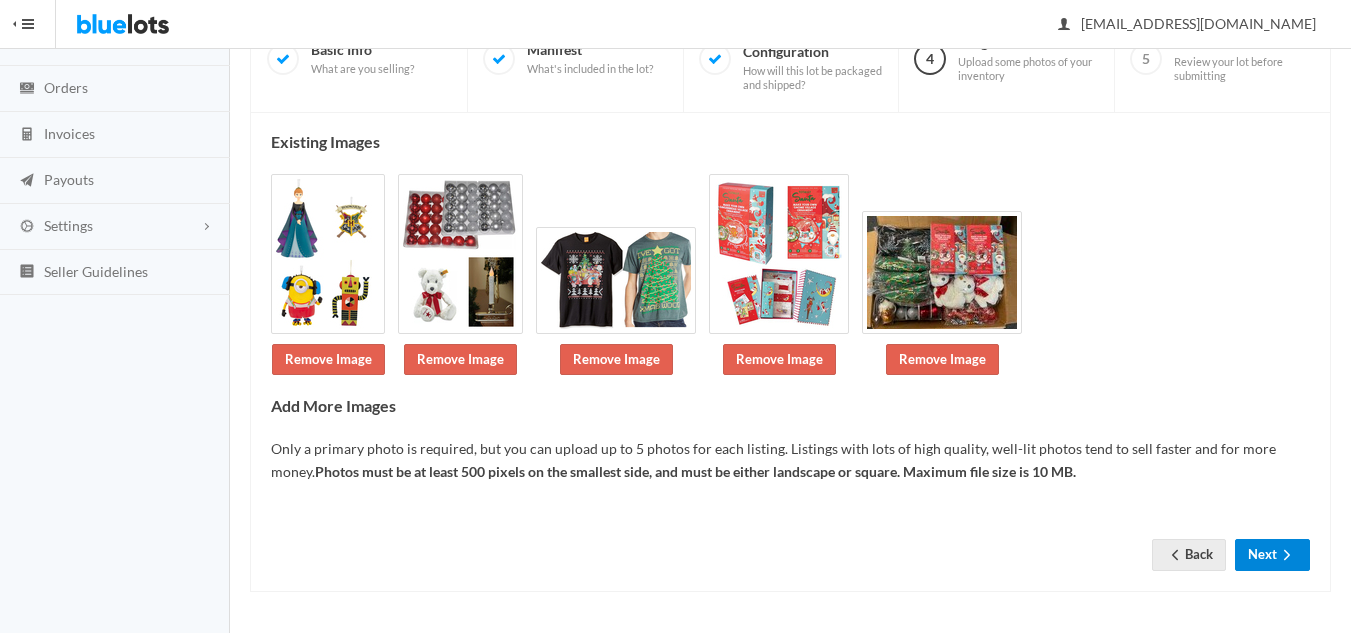 click on "Next" at bounding box center (1272, 554) 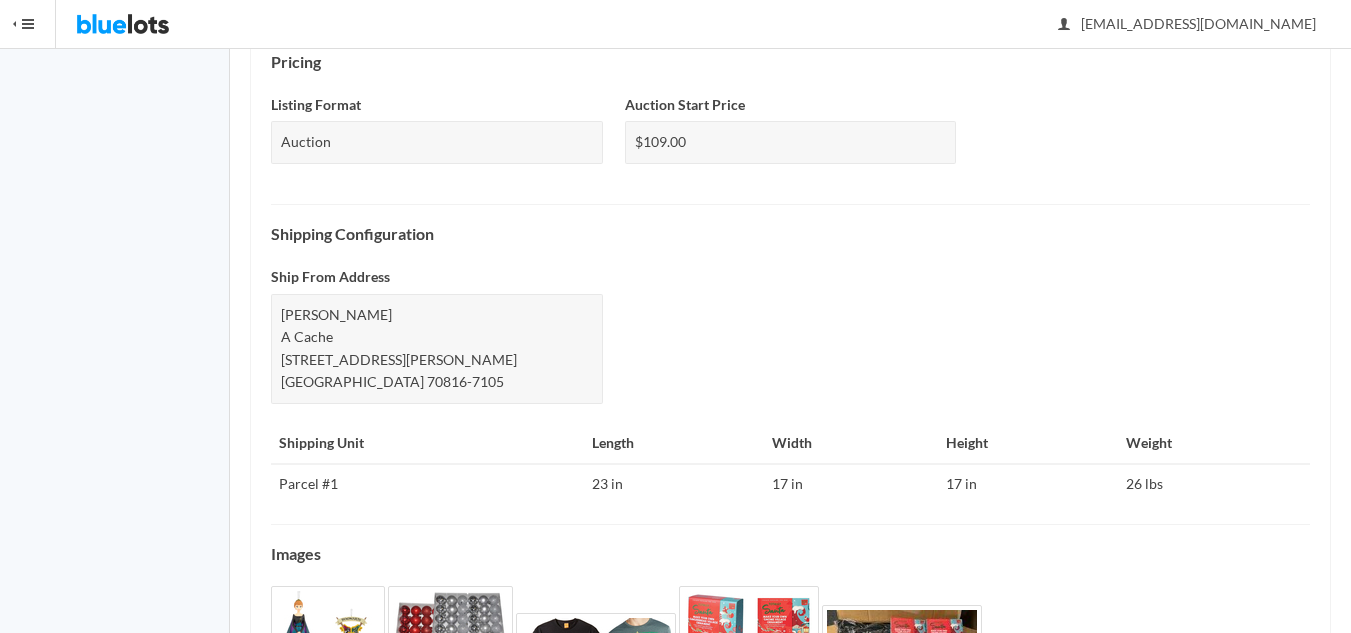 scroll, scrollTop: 906, scrollLeft: 0, axis: vertical 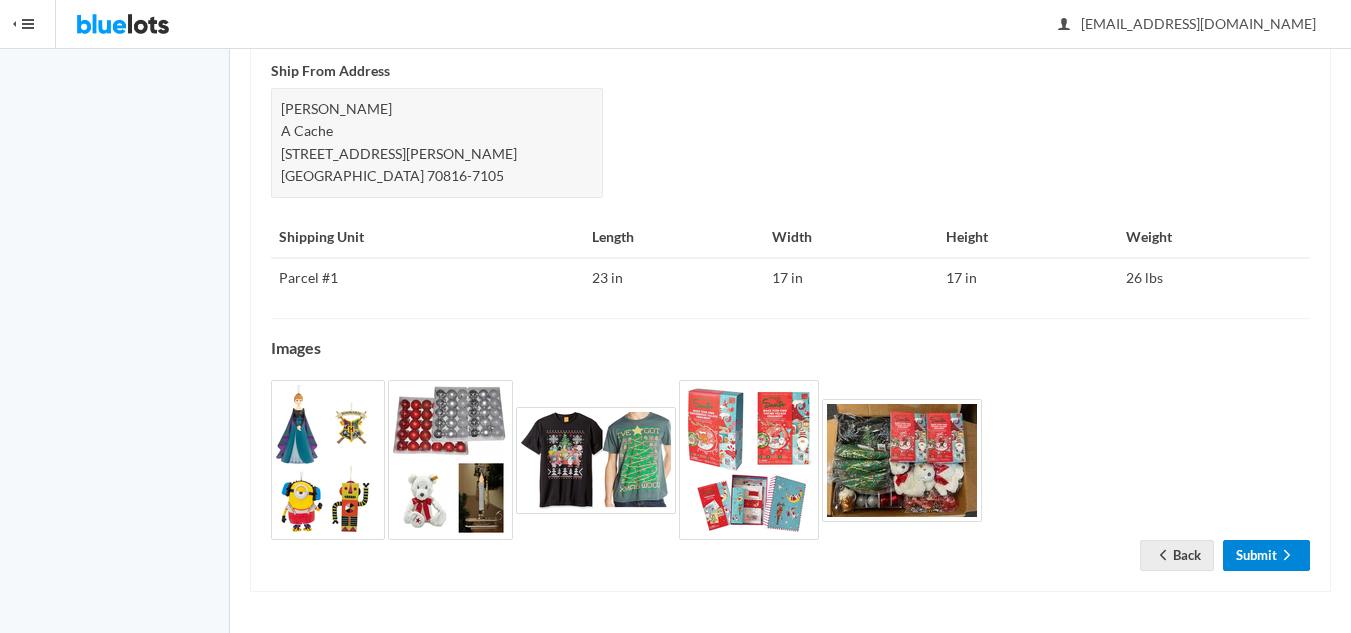 click at bounding box center [1287, 556] 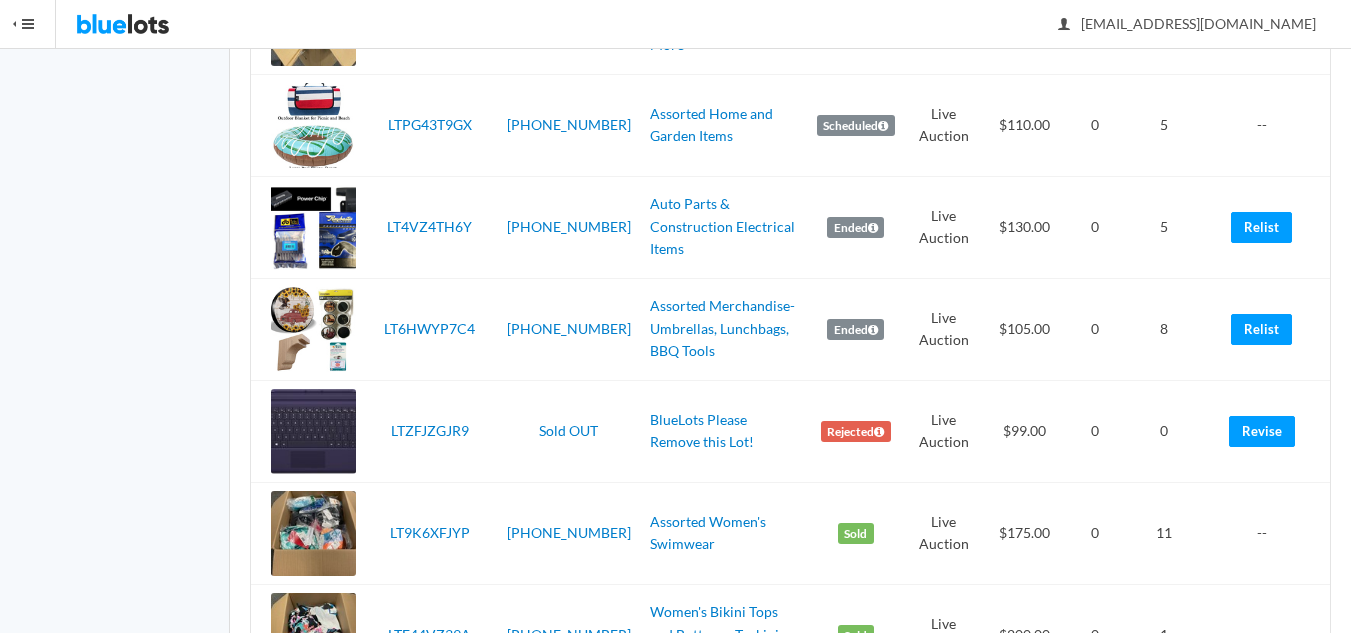 scroll, scrollTop: 900, scrollLeft: 0, axis: vertical 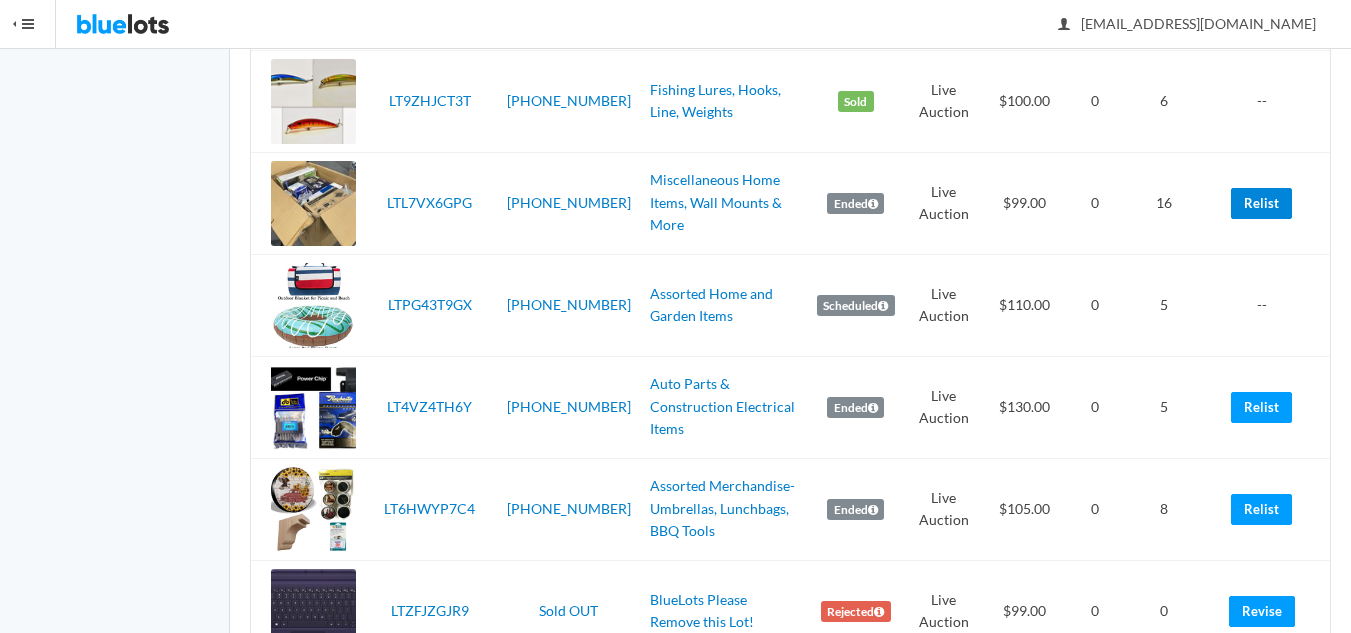 click on "Relist" at bounding box center [1261, 203] 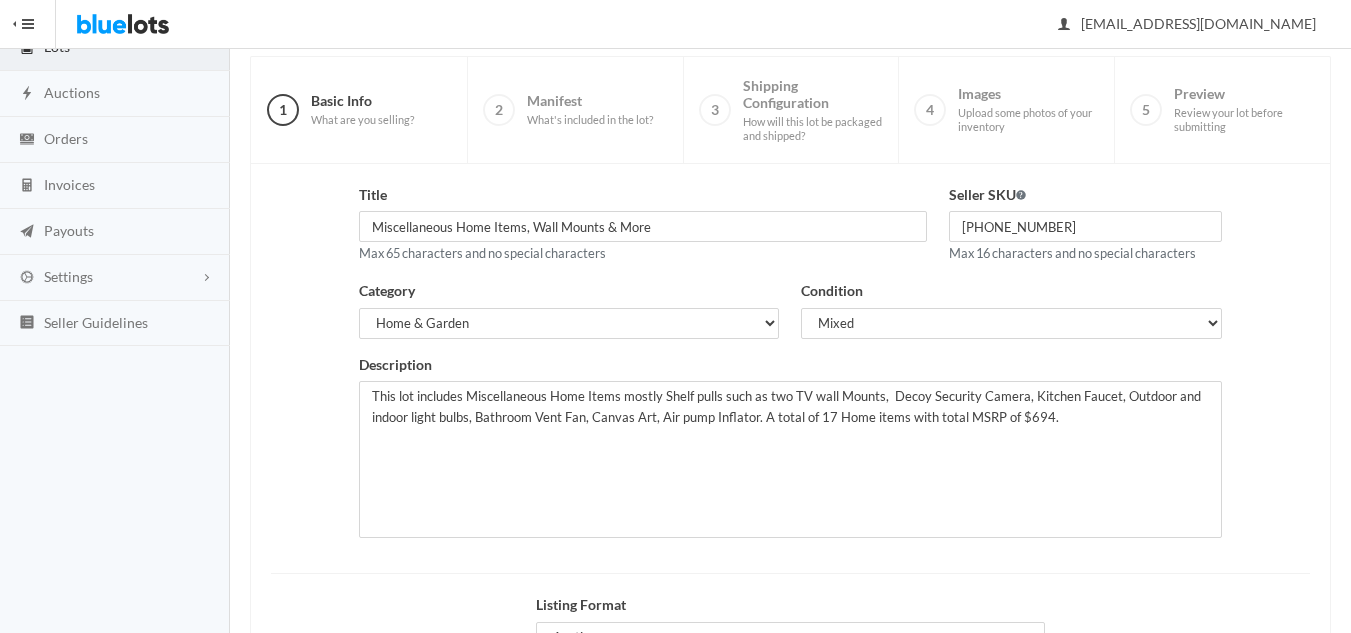 scroll, scrollTop: 385, scrollLeft: 0, axis: vertical 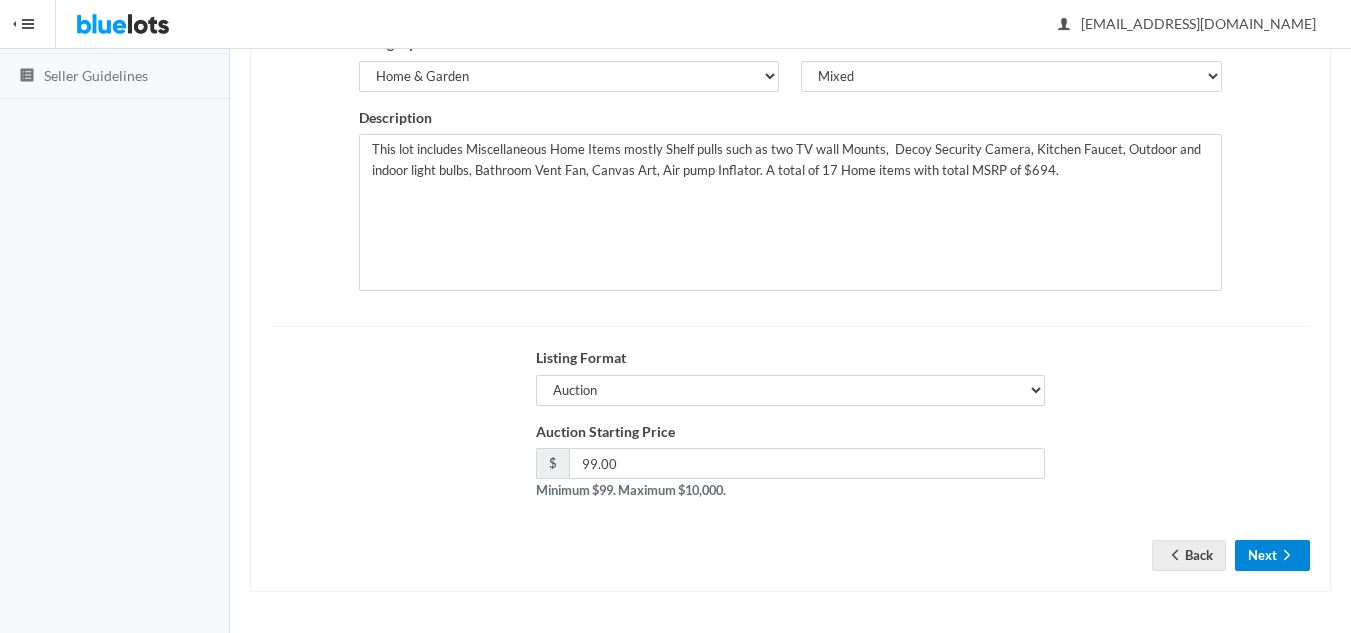 click 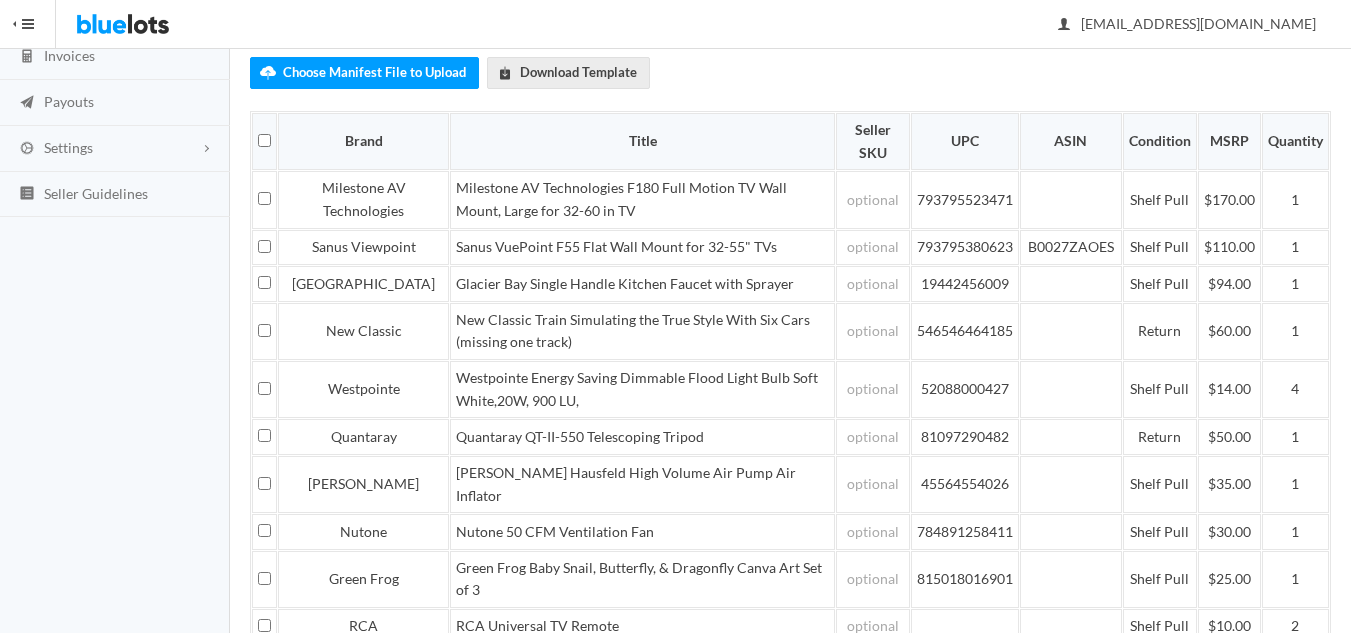scroll, scrollTop: 579, scrollLeft: 0, axis: vertical 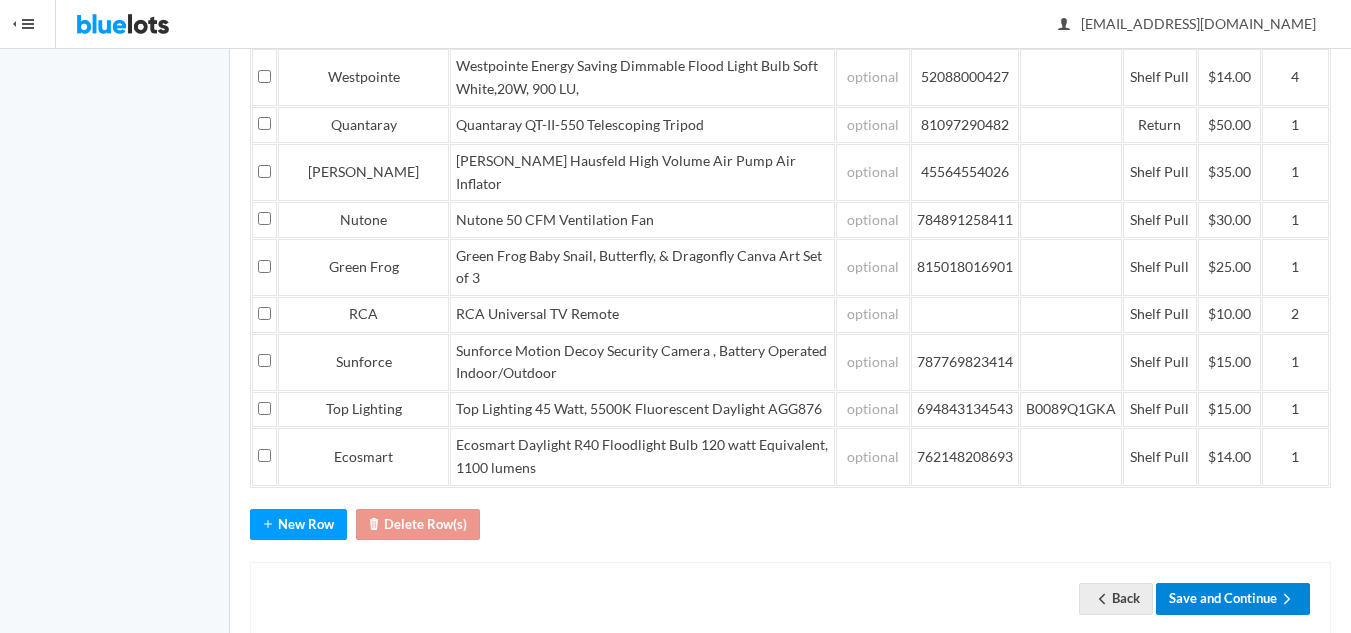 click on "Save and Continue" at bounding box center (1233, 598) 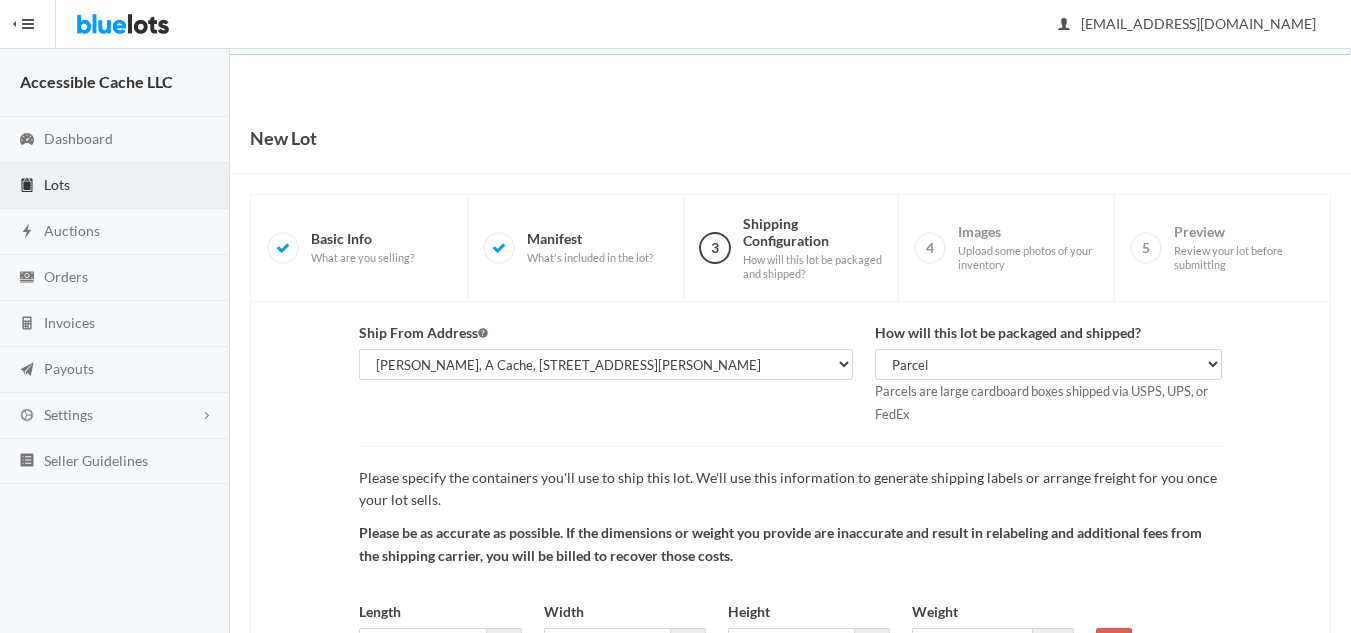 scroll, scrollTop: 188, scrollLeft: 0, axis: vertical 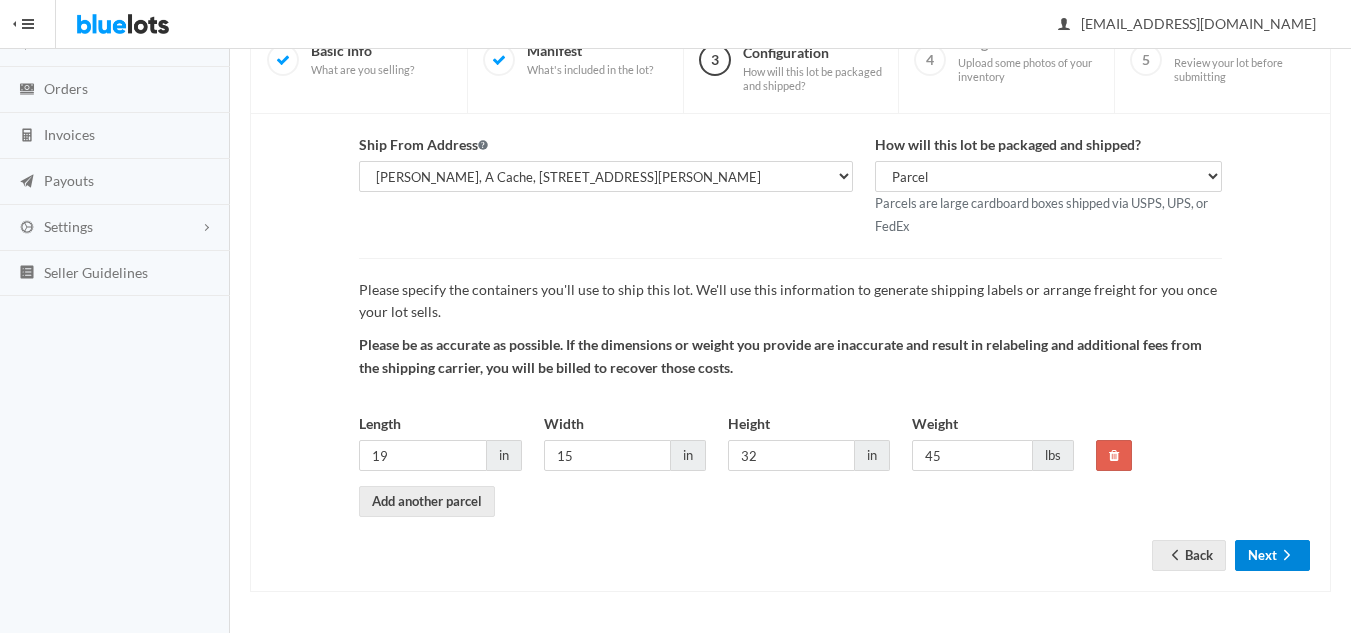 click 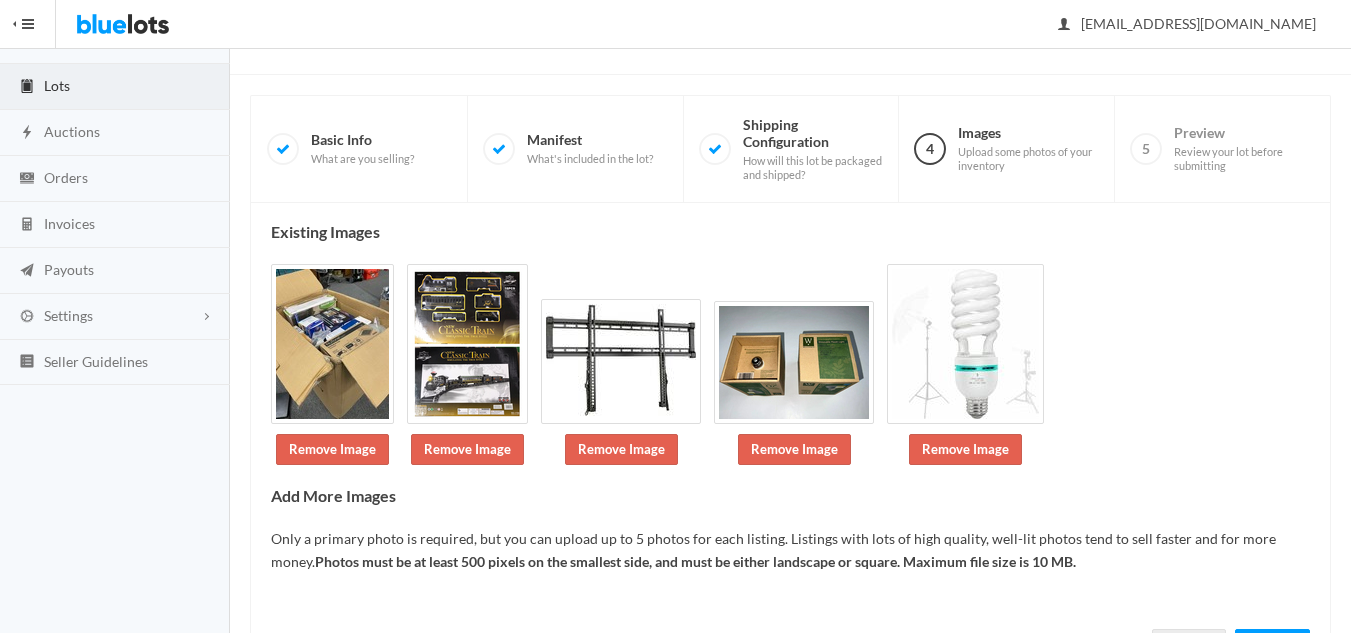 scroll, scrollTop: 189, scrollLeft: 0, axis: vertical 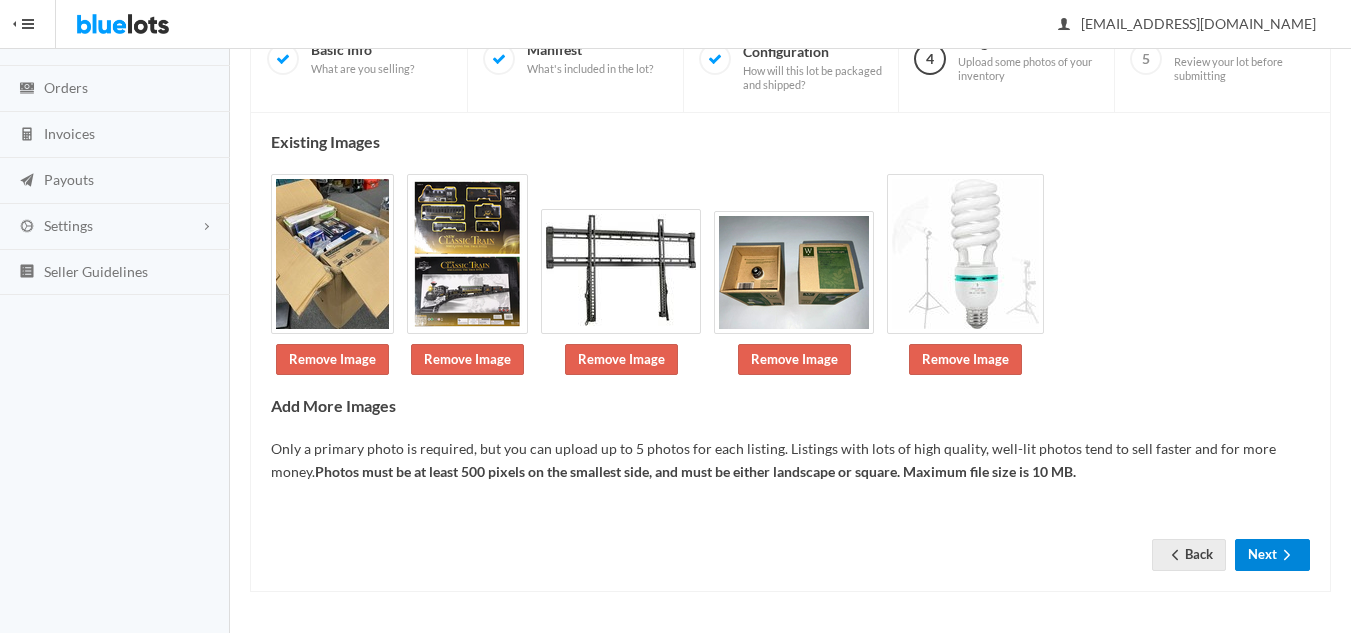click on "Next" at bounding box center (1272, 554) 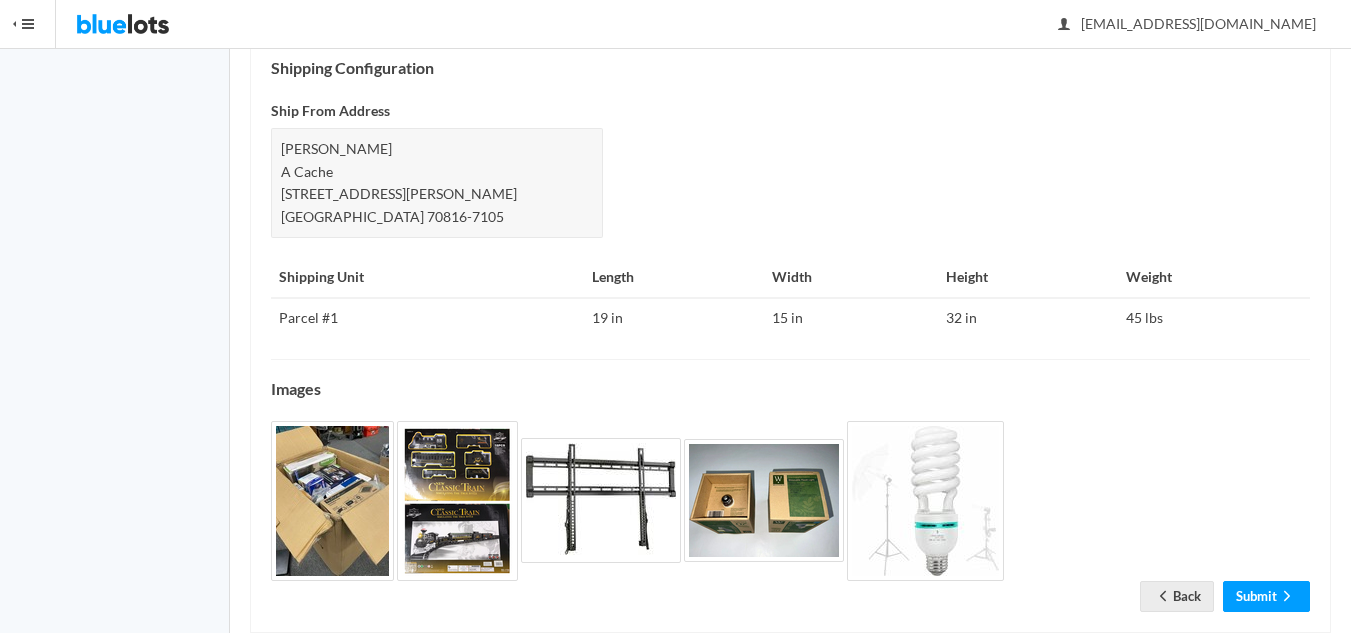 scroll, scrollTop: 884, scrollLeft: 0, axis: vertical 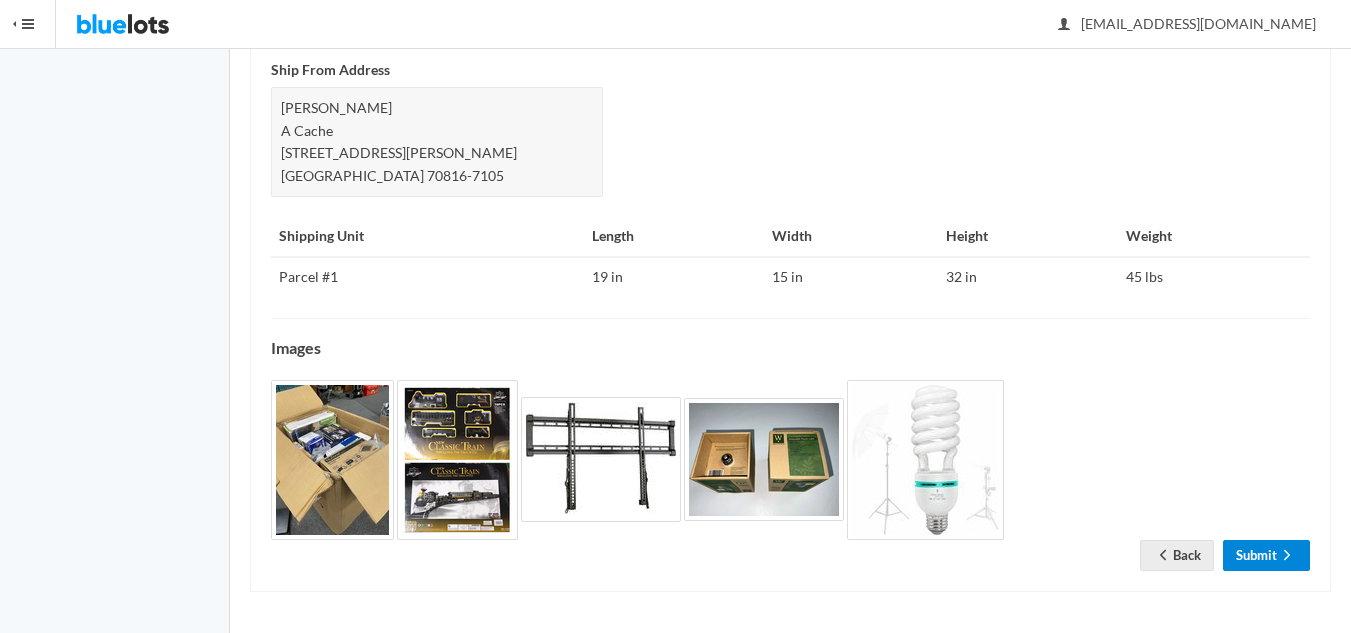 click on "Submit" at bounding box center (1266, 555) 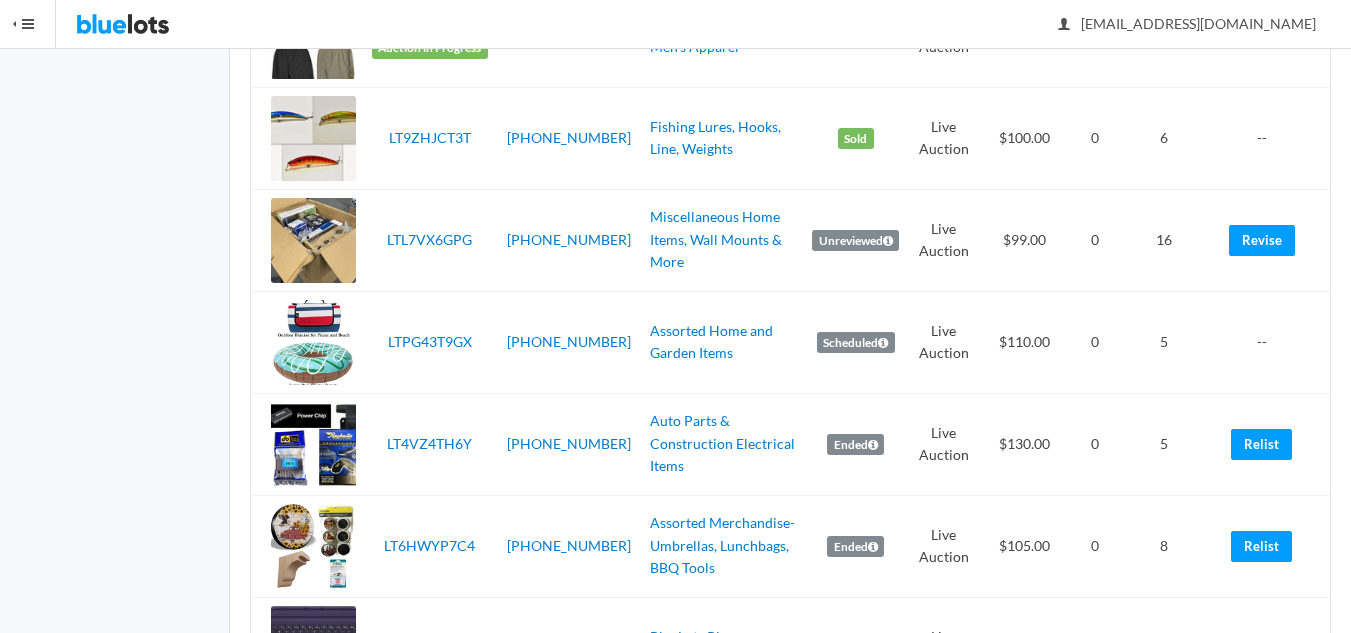scroll, scrollTop: 1100, scrollLeft: 0, axis: vertical 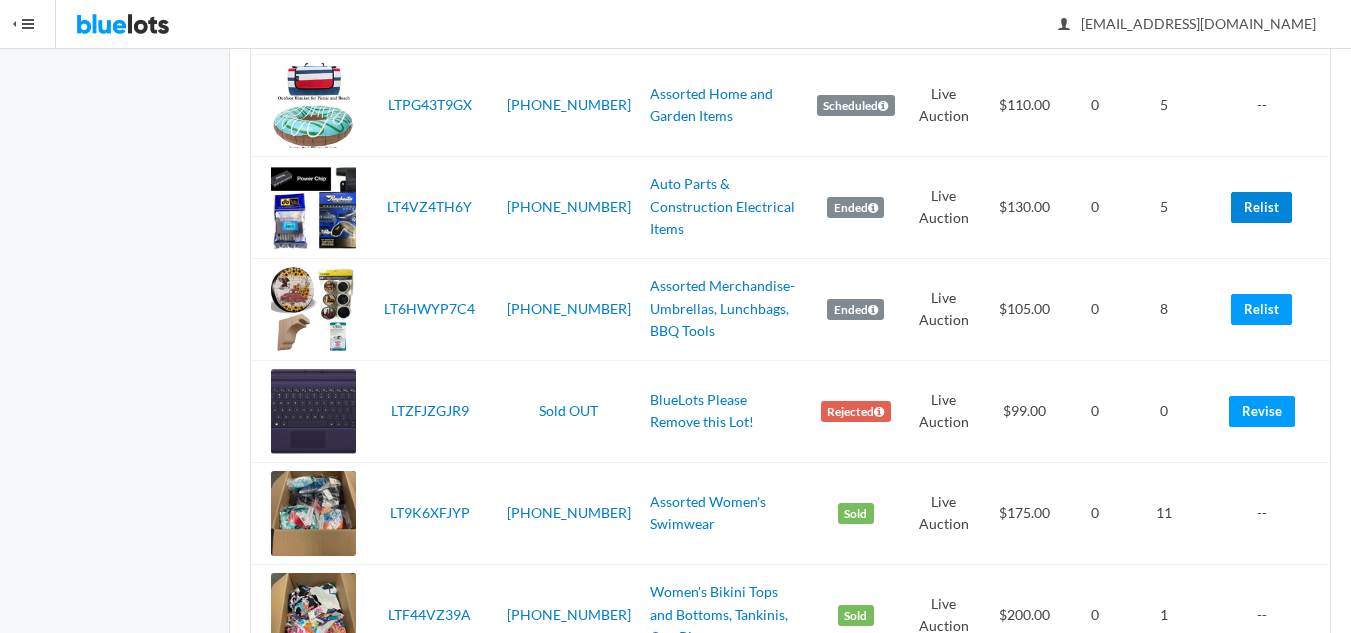 click on "Relist" at bounding box center (1261, 207) 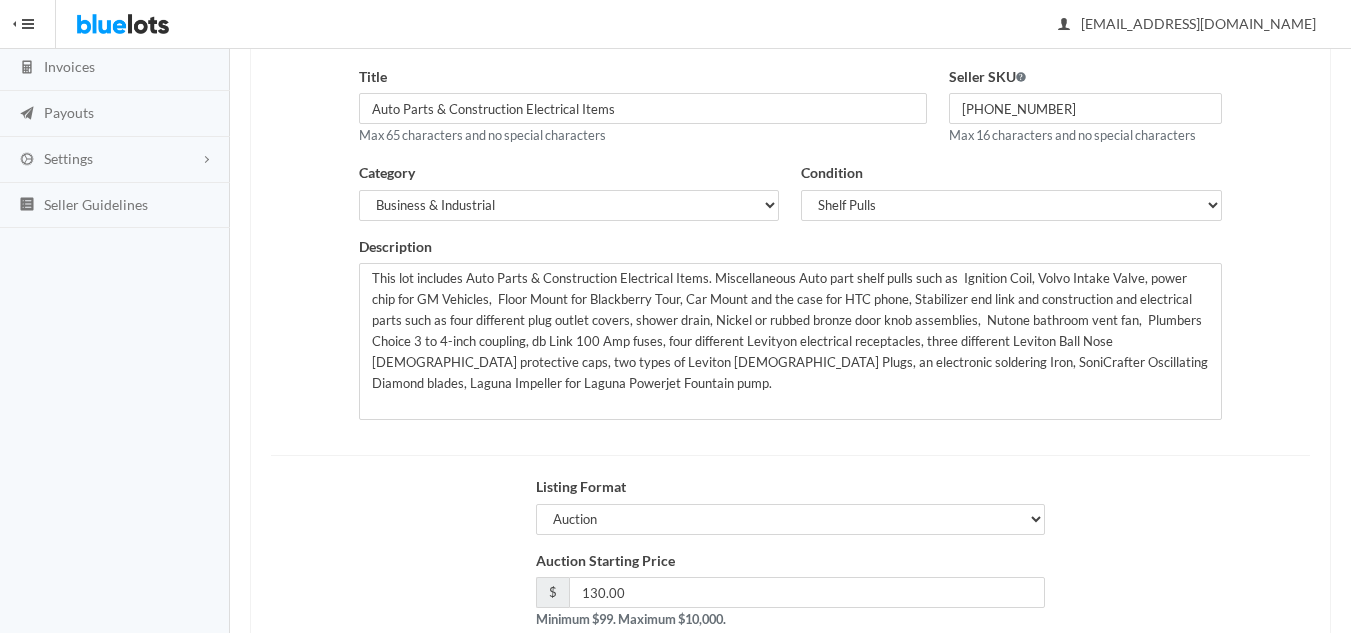 scroll, scrollTop: 385, scrollLeft: 0, axis: vertical 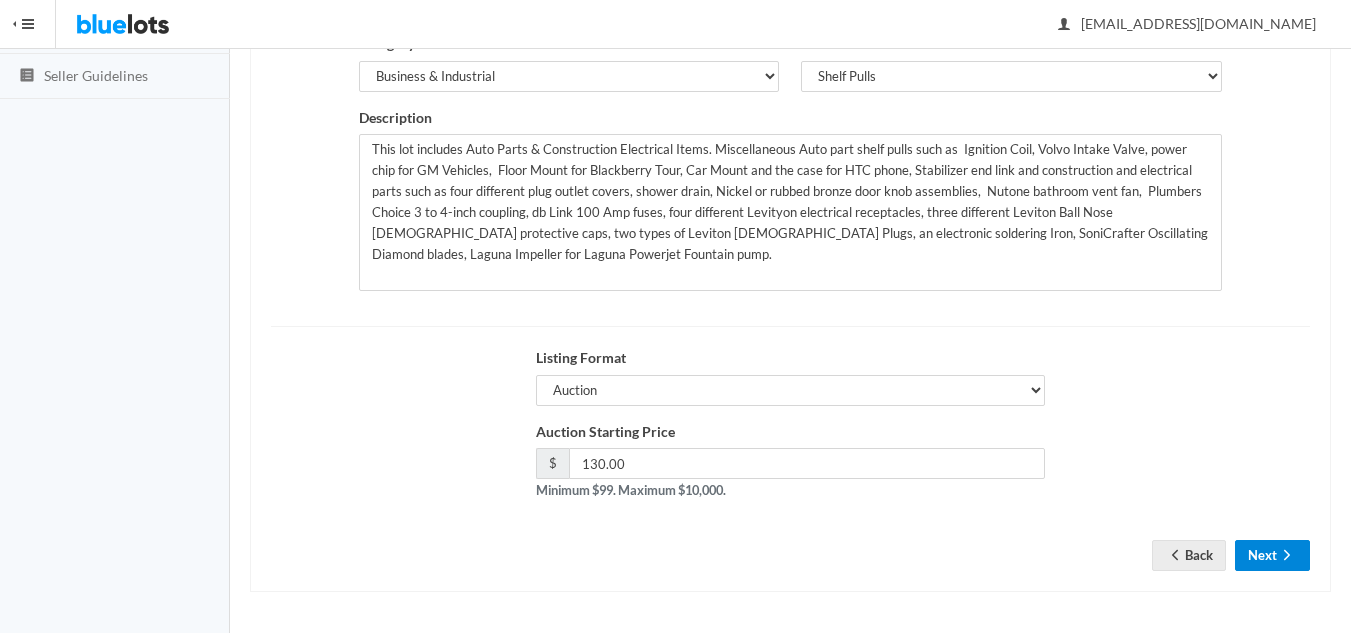 click on "Next" at bounding box center (1272, 555) 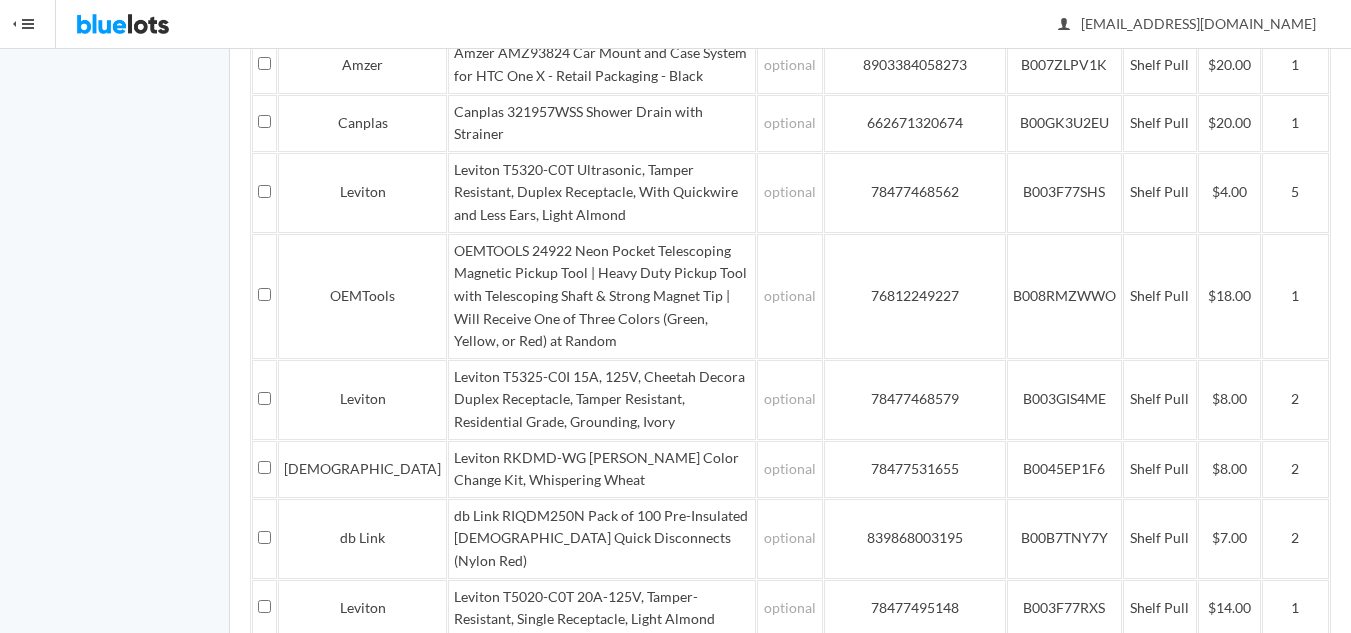 scroll, scrollTop: 2316, scrollLeft: 0, axis: vertical 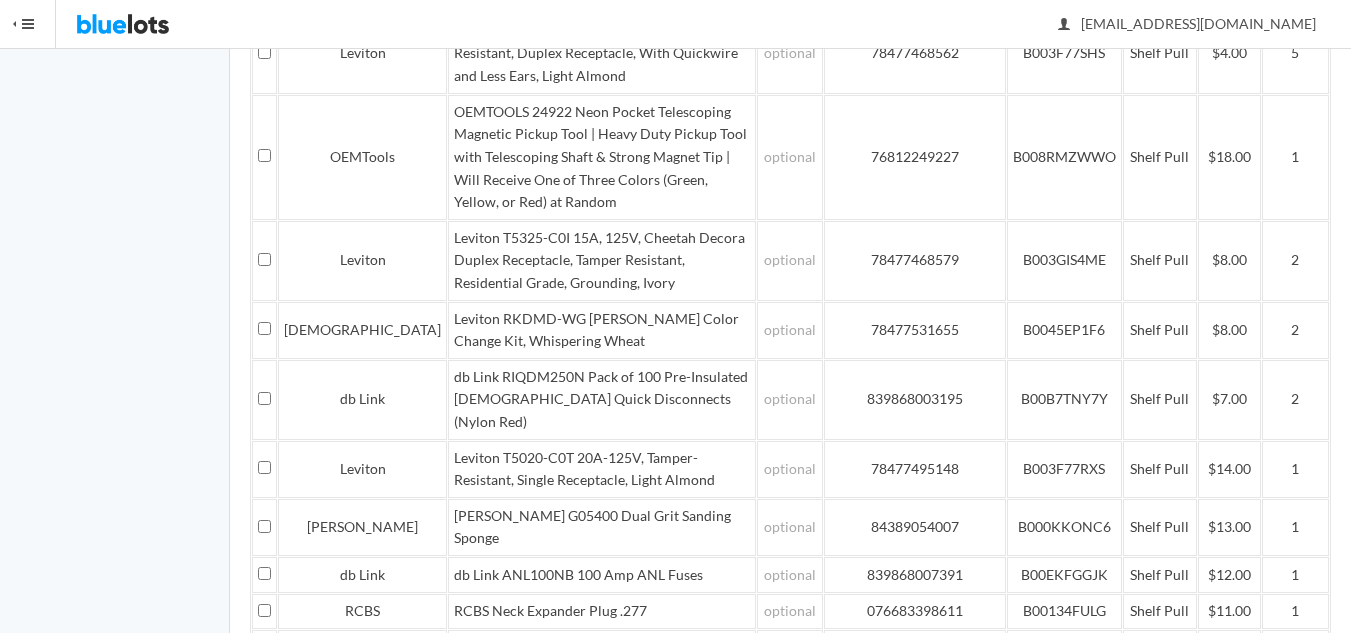 click on "Save and Continue" at bounding box center [1233, 1290] 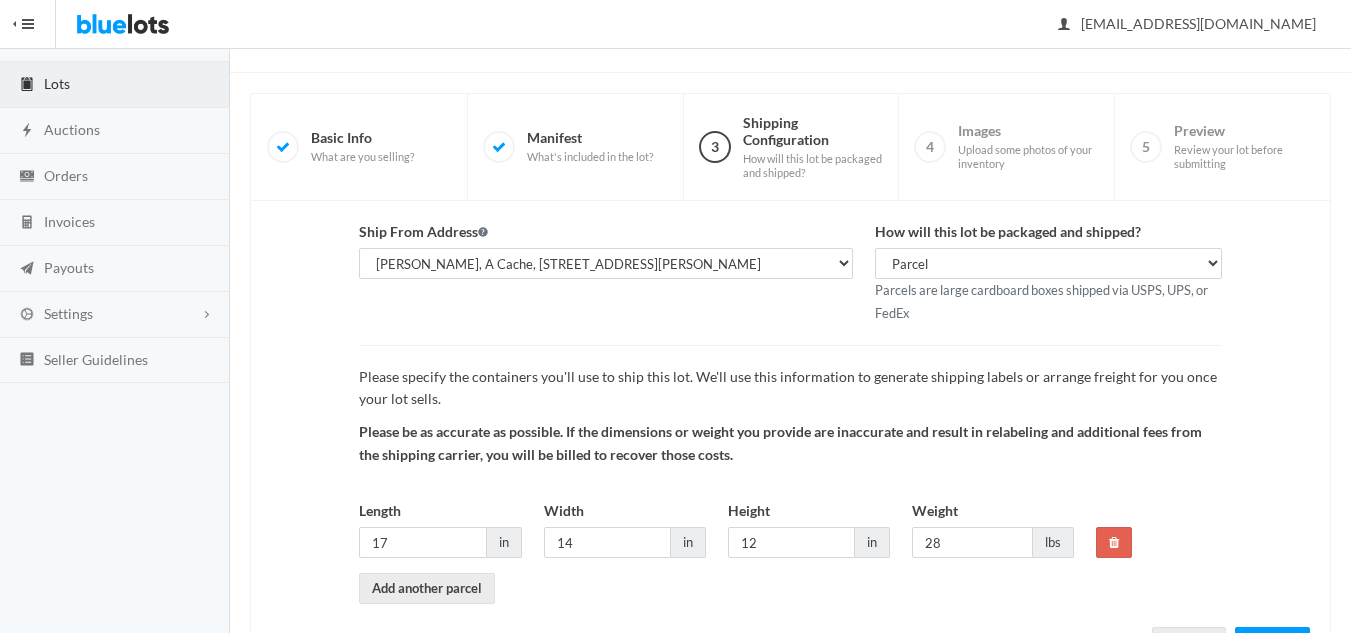 scroll, scrollTop: 188, scrollLeft: 0, axis: vertical 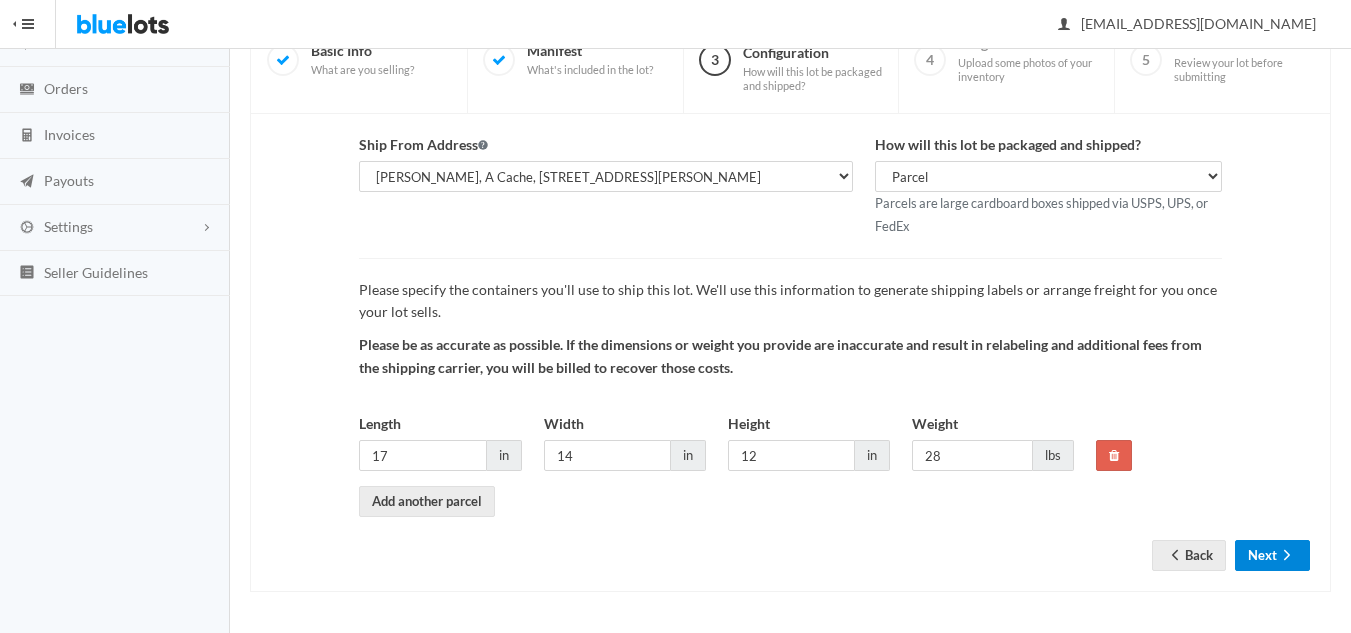 click on "Next" at bounding box center [1272, 555] 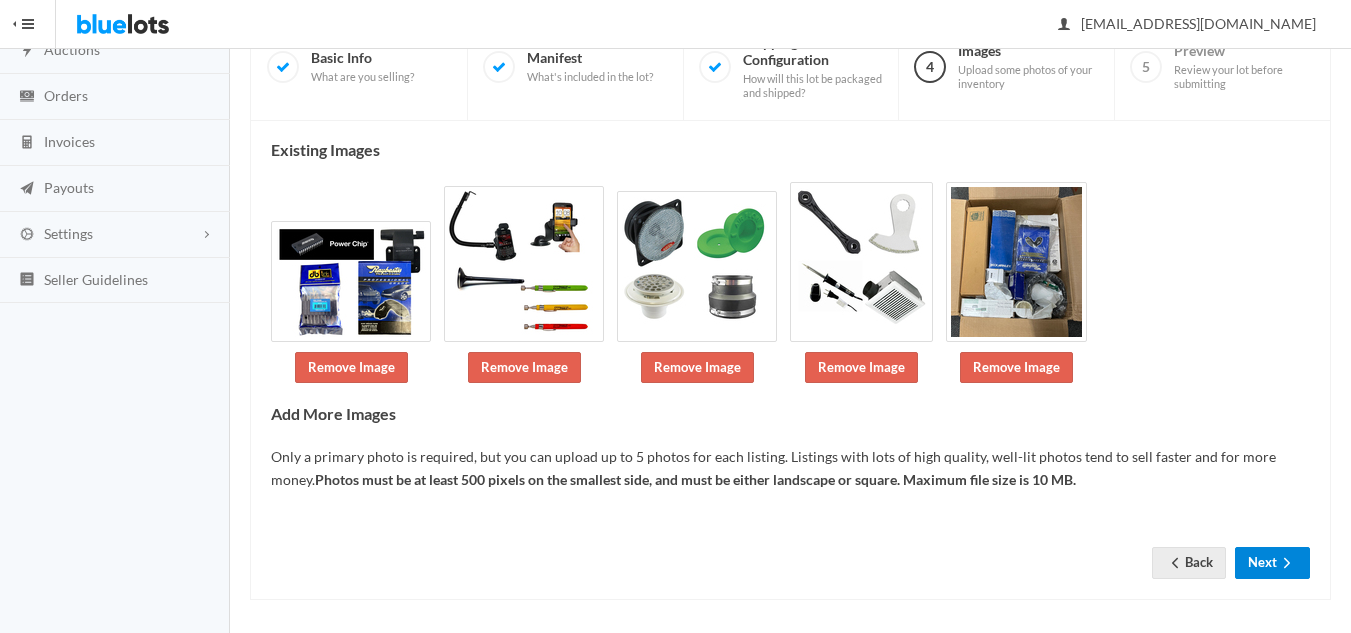 scroll, scrollTop: 189, scrollLeft: 0, axis: vertical 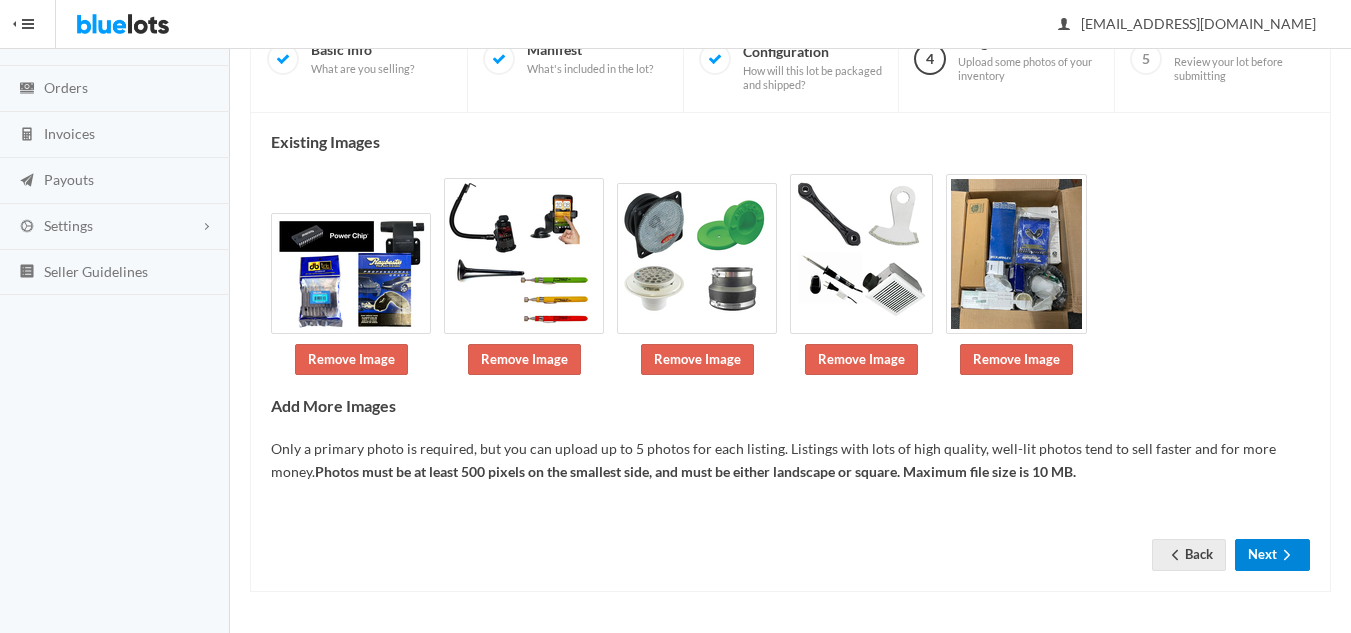 click on "Next" at bounding box center (1272, 554) 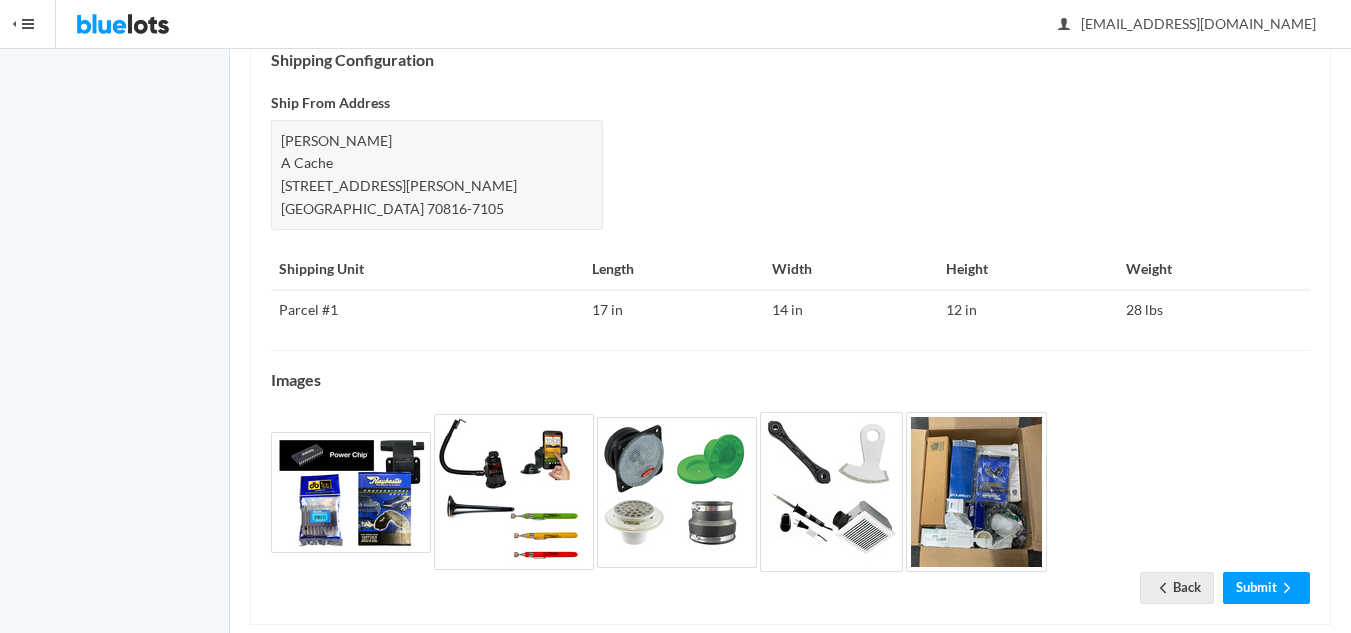scroll, scrollTop: 952, scrollLeft: 0, axis: vertical 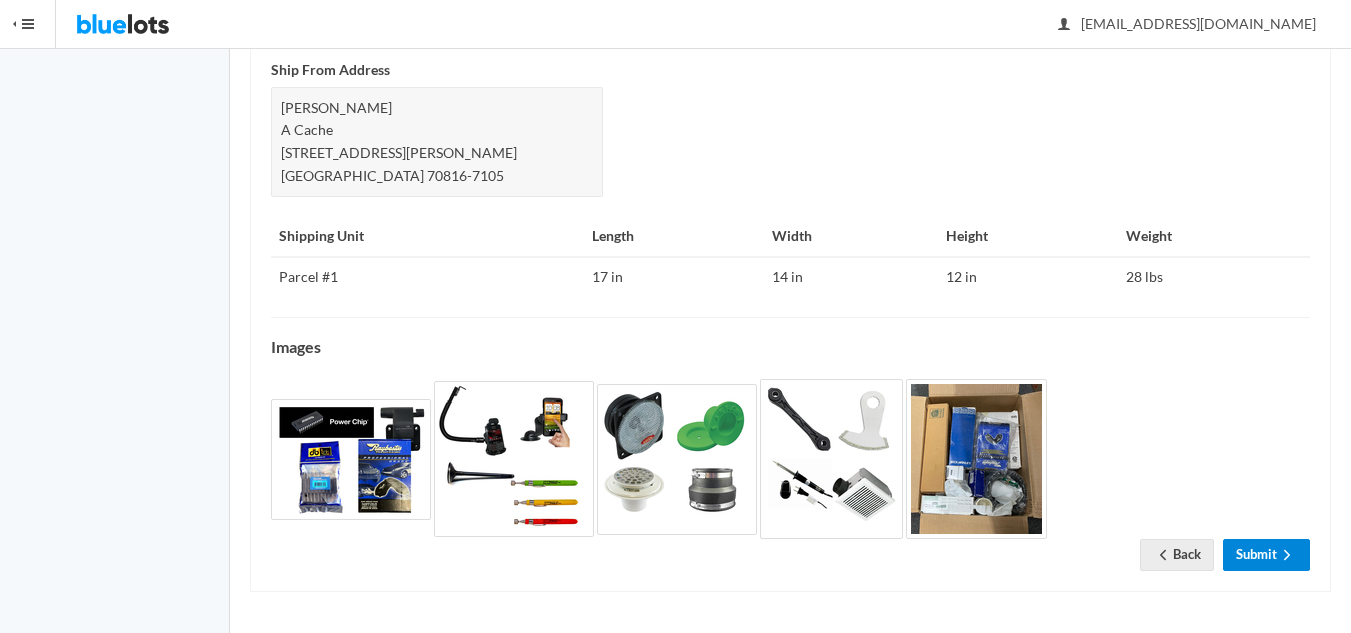 click on "Submit" at bounding box center (1266, 554) 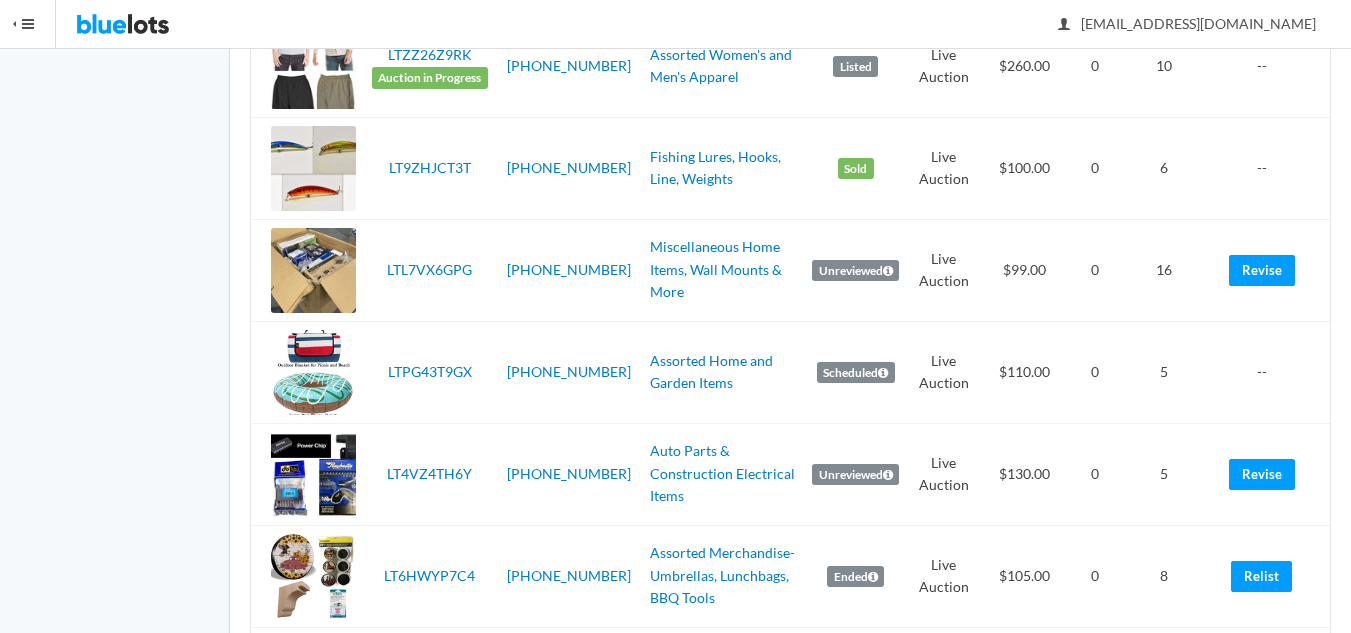 scroll, scrollTop: 1000, scrollLeft: 0, axis: vertical 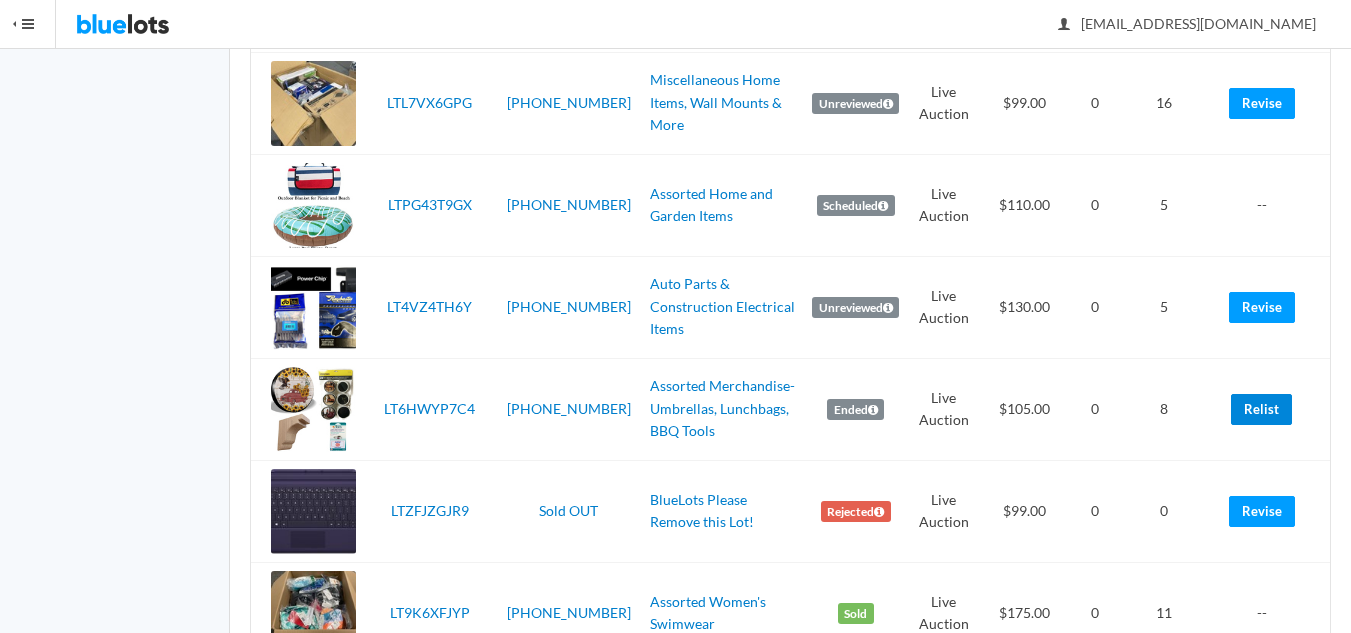 click on "Relist" at bounding box center (1261, 409) 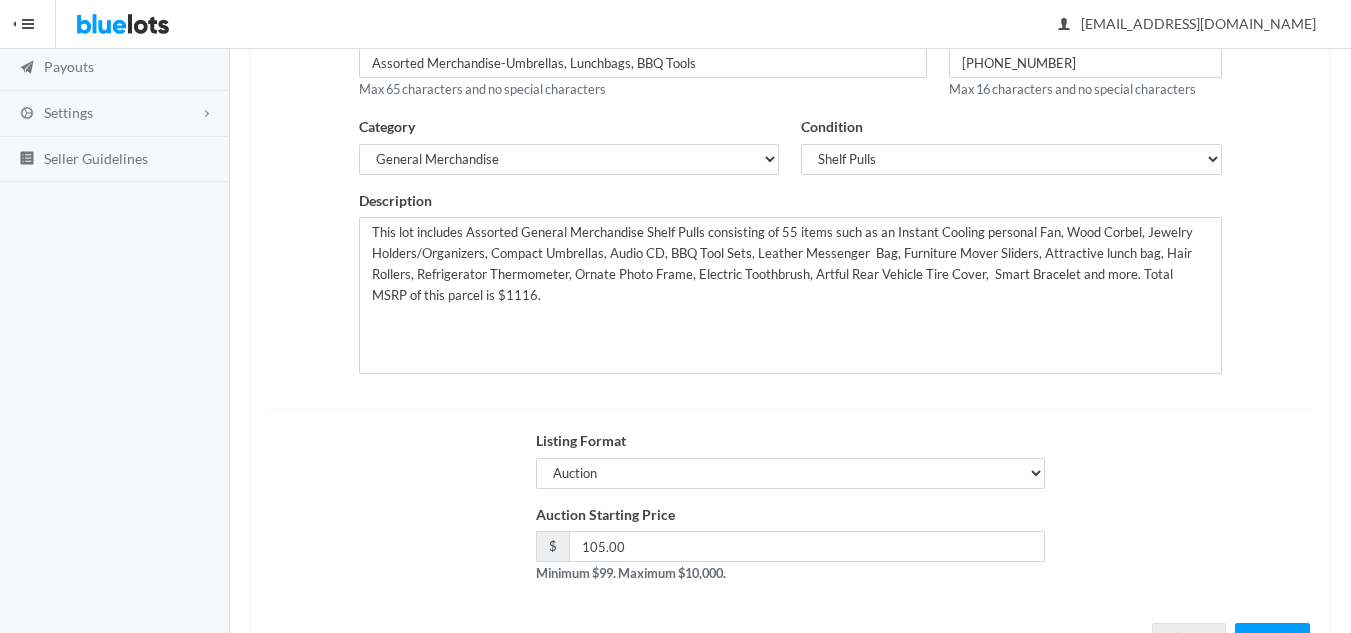 scroll, scrollTop: 385, scrollLeft: 0, axis: vertical 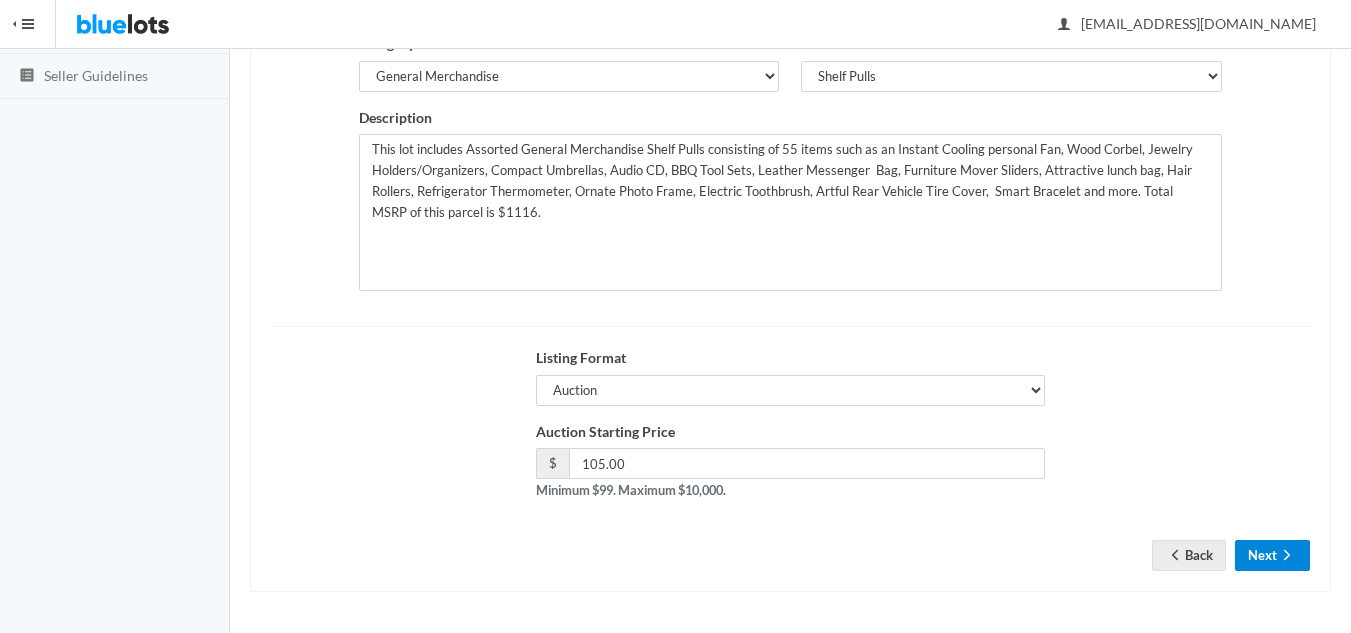 click on "Next" at bounding box center (1272, 555) 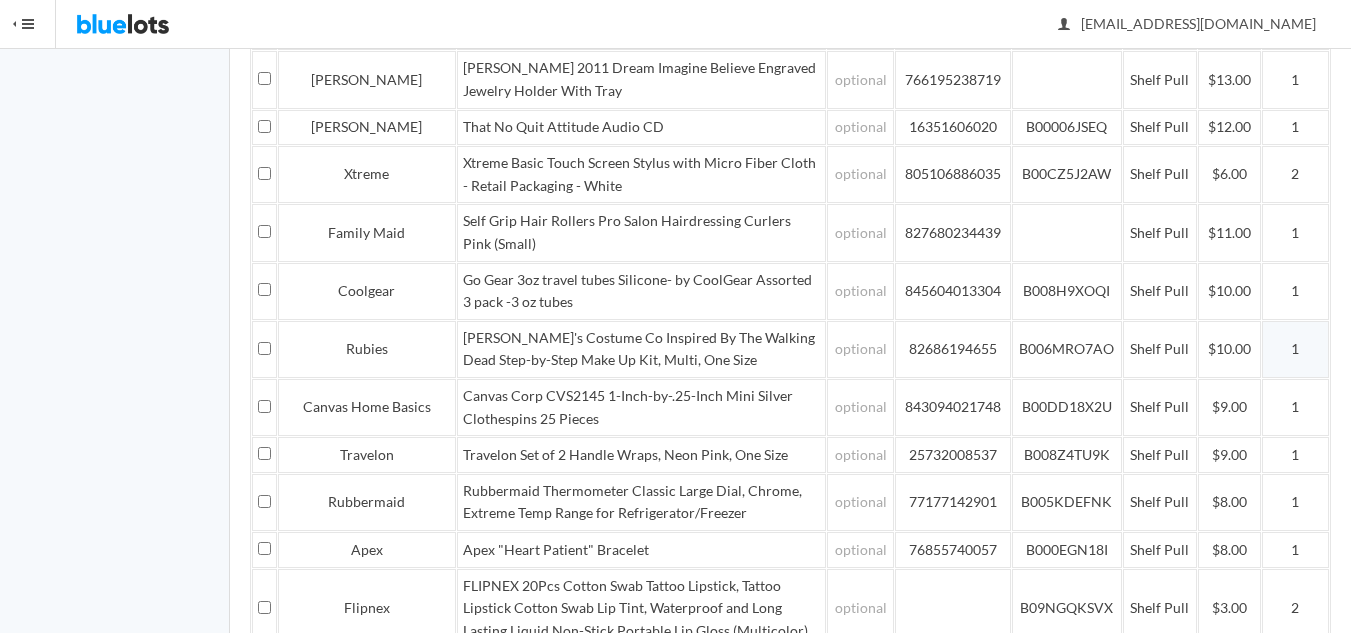 scroll, scrollTop: 1501, scrollLeft: 0, axis: vertical 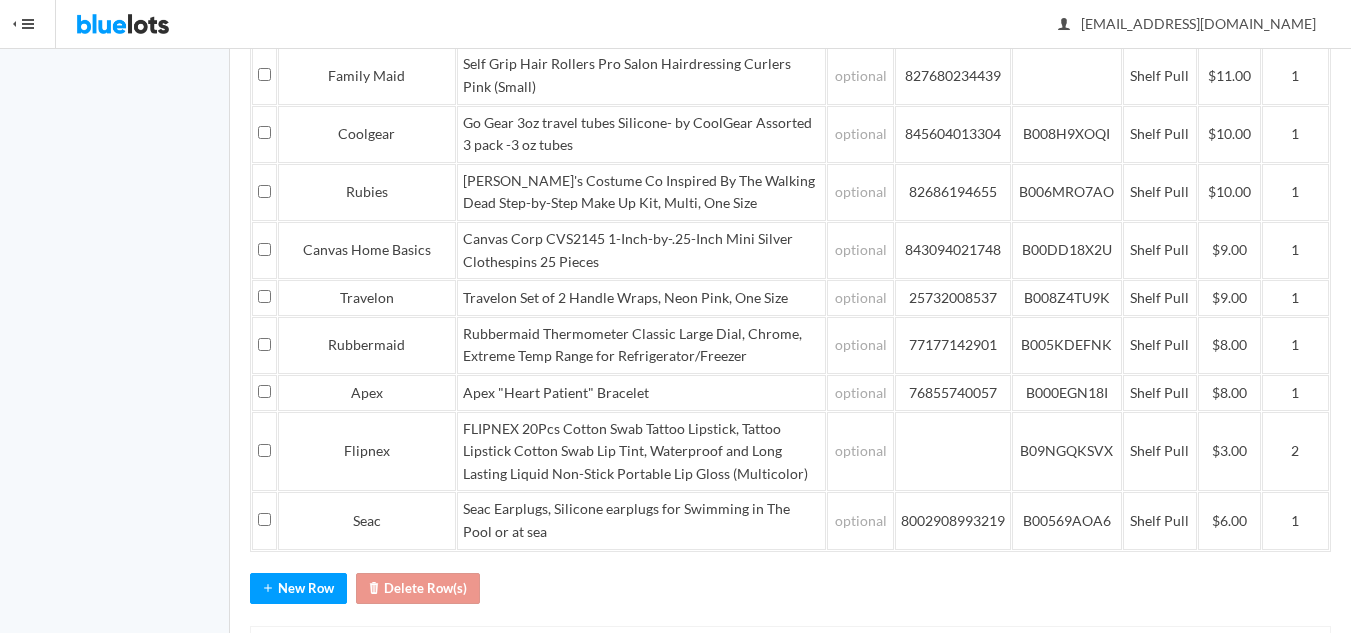 click on "Save and Continue" at bounding box center [1233, 662] 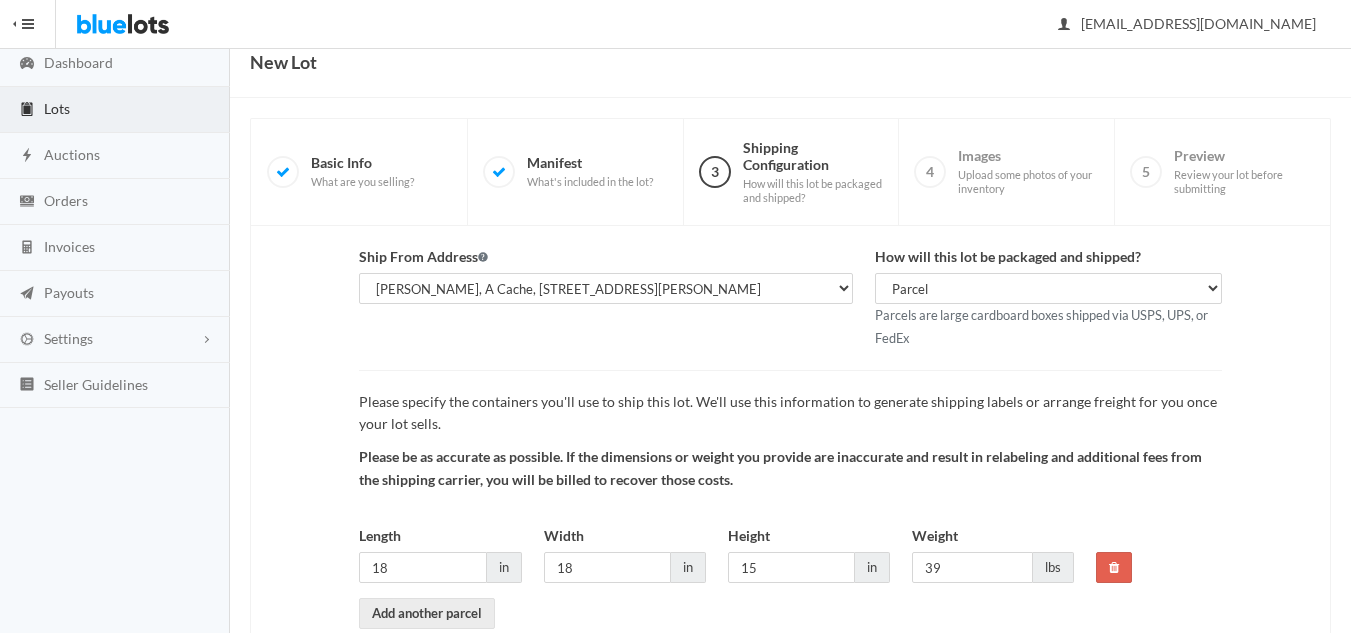 scroll, scrollTop: 188, scrollLeft: 0, axis: vertical 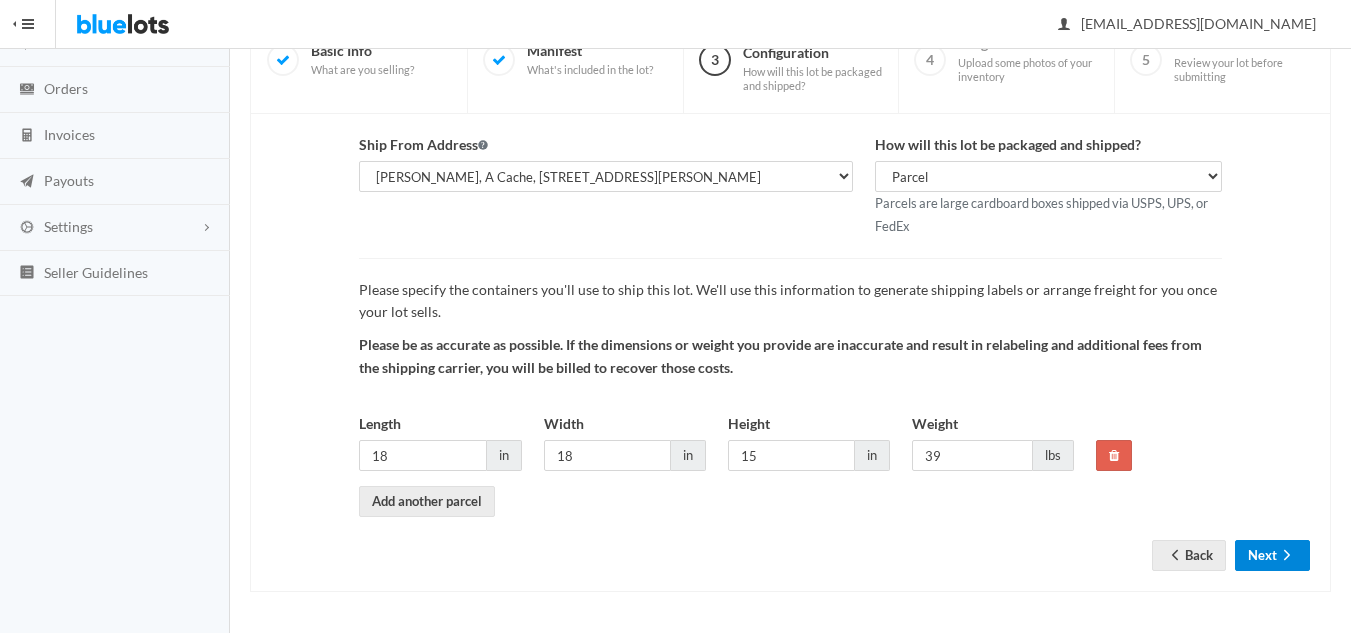 click on "Next" at bounding box center (1272, 555) 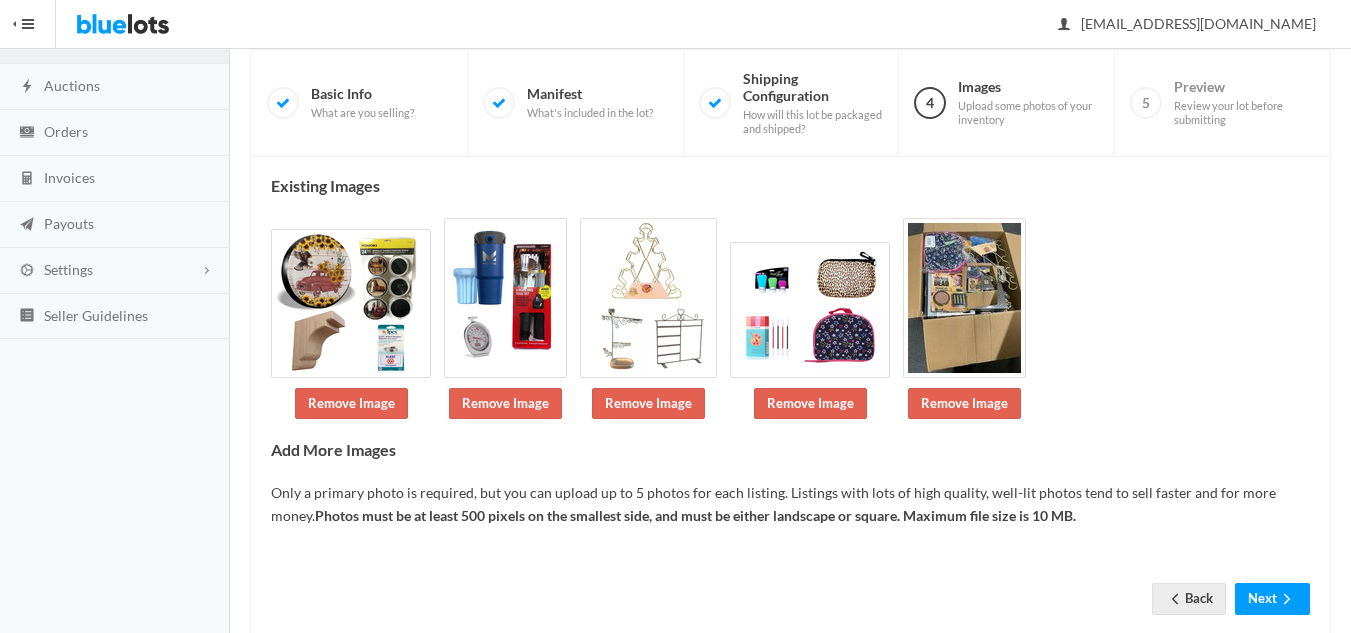 scroll, scrollTop: 189, scrollLeft: 0, axis: vertical 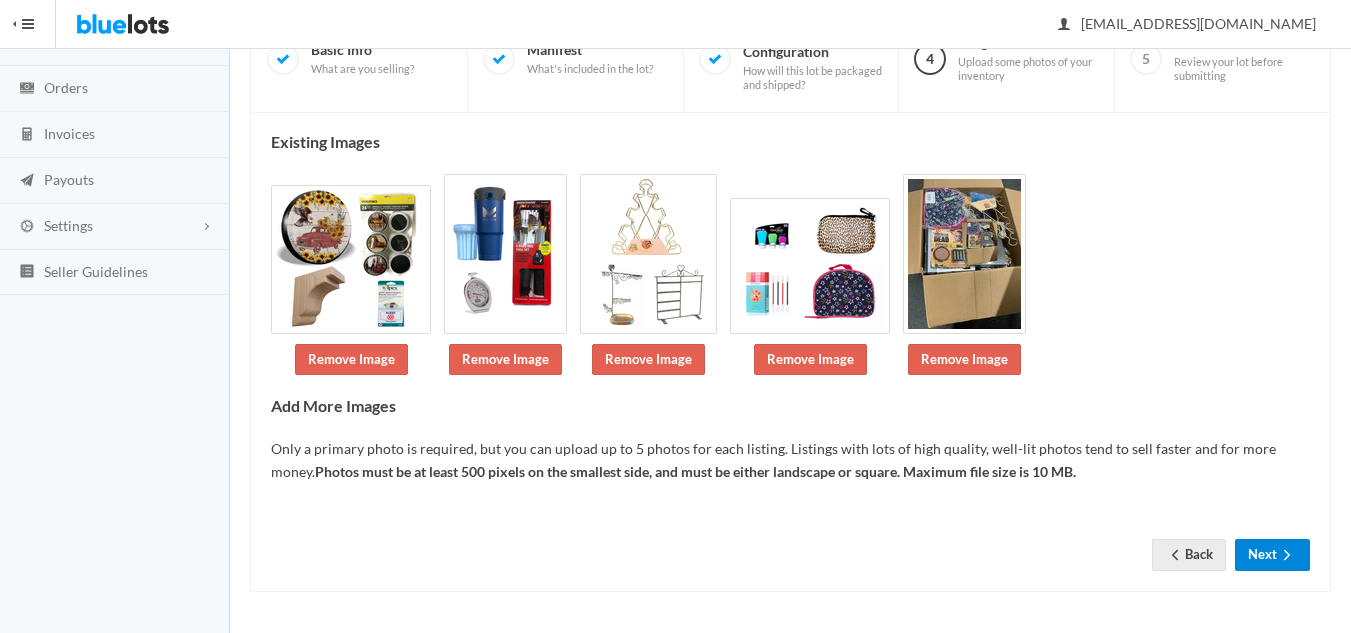 click on "Next" at bounding box center (1272, 554) 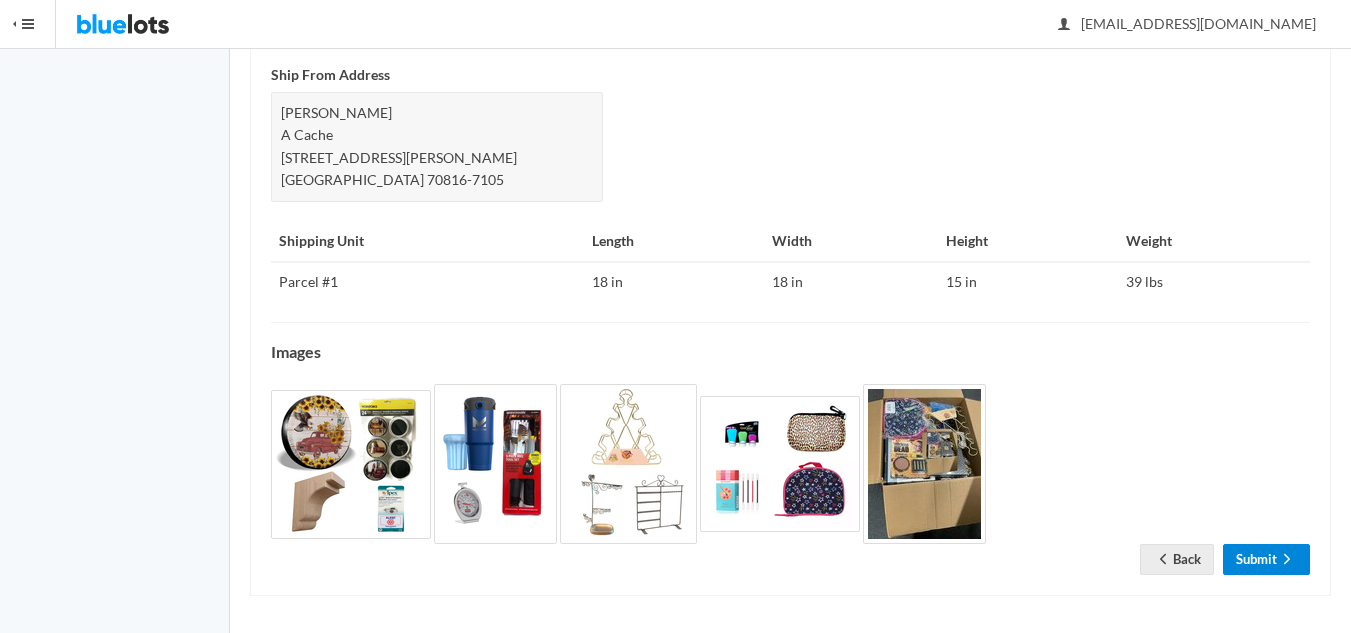 scroll, scrollTop: 906, scrollLeft: 0, axis: vertical 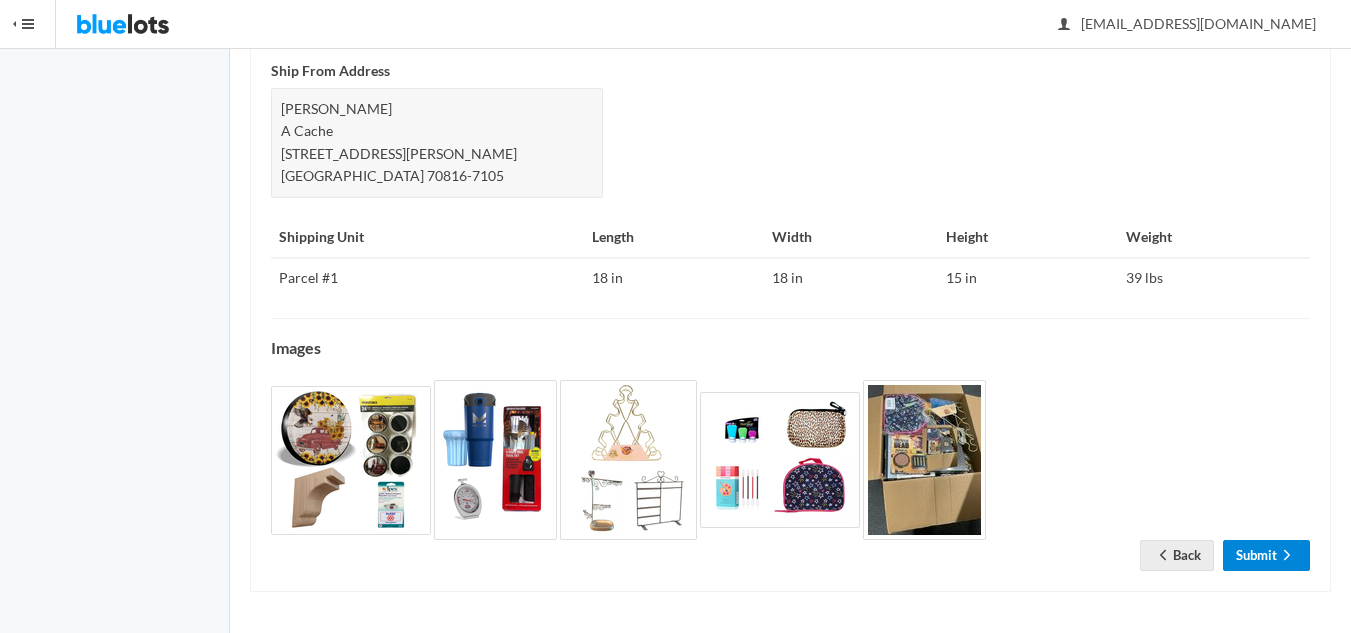 click on "Submit" at bounding box center [1266, 555] 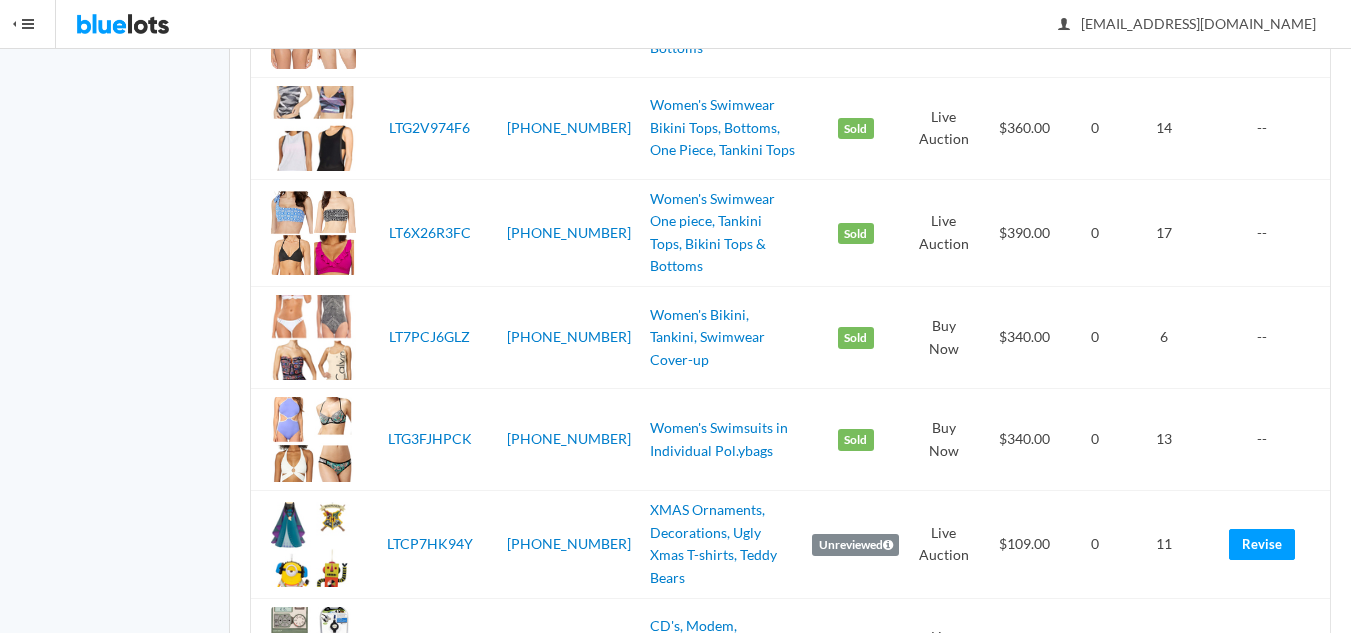 scroll, scrollTop: 3000, scrollLeft: 0, axis: vertical 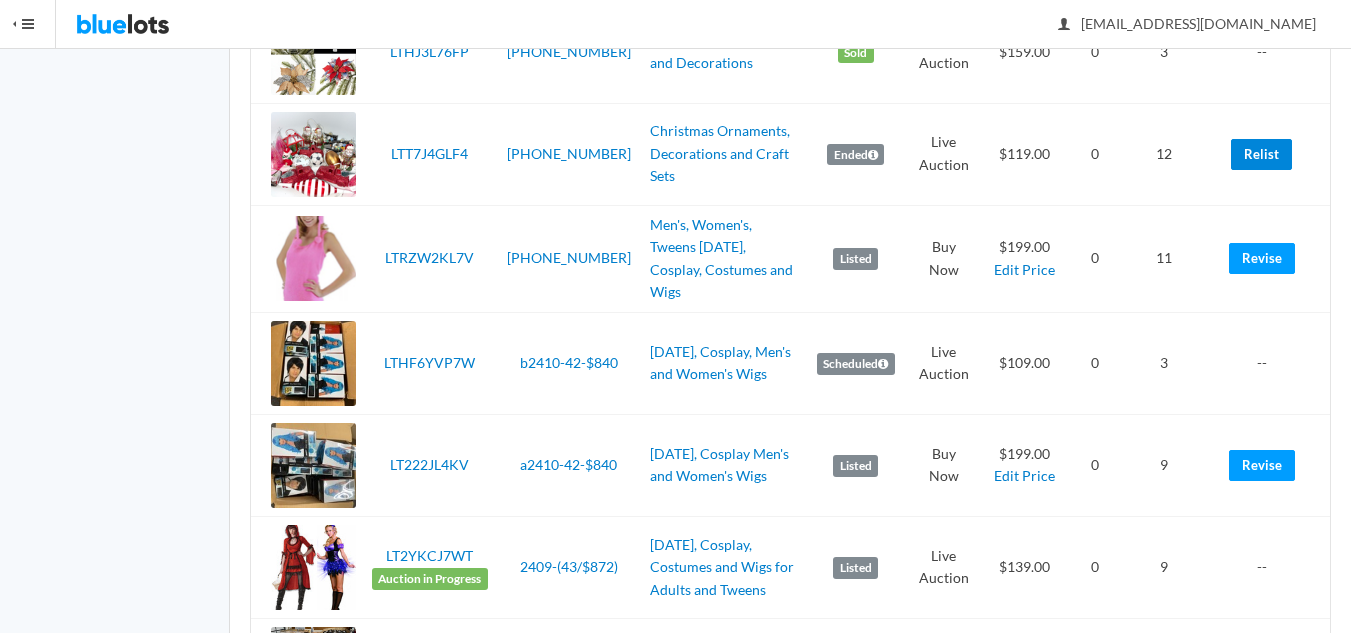 click on "Relist" at bounding box center (1261, 154) 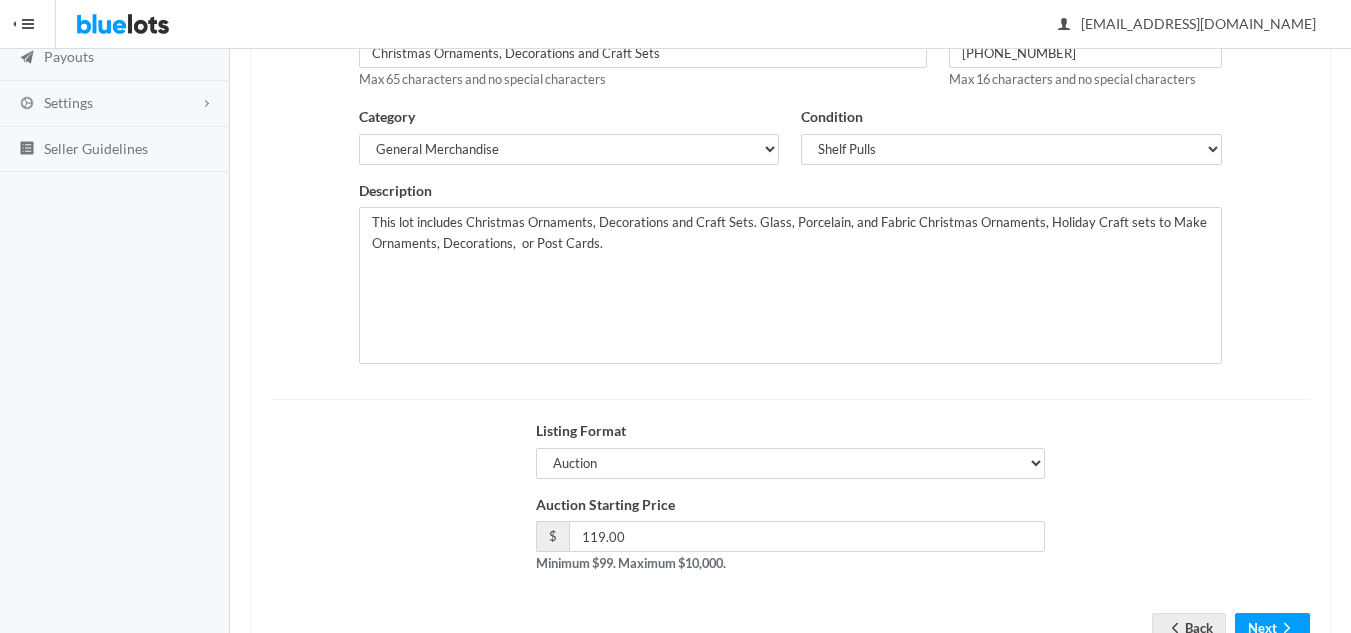 scroll, scrollTop: 385, scrollLeft: 0, axis: vertical 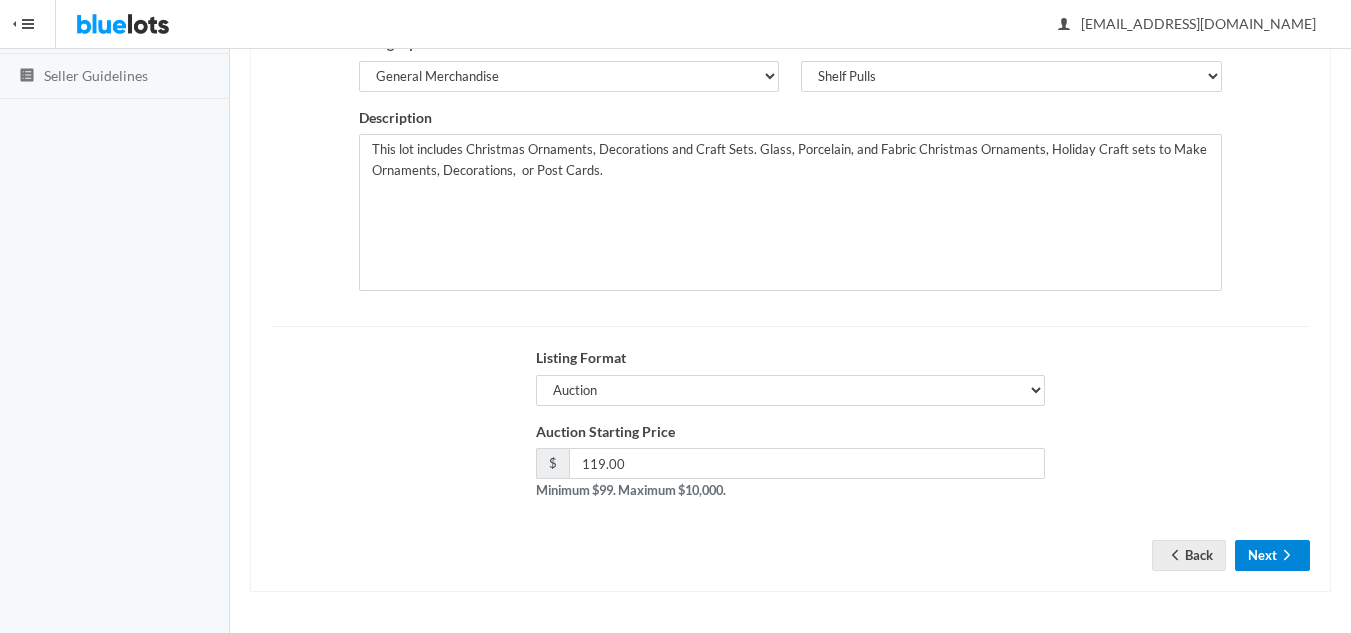 click on "Next" at bounding box center [1272, 555] 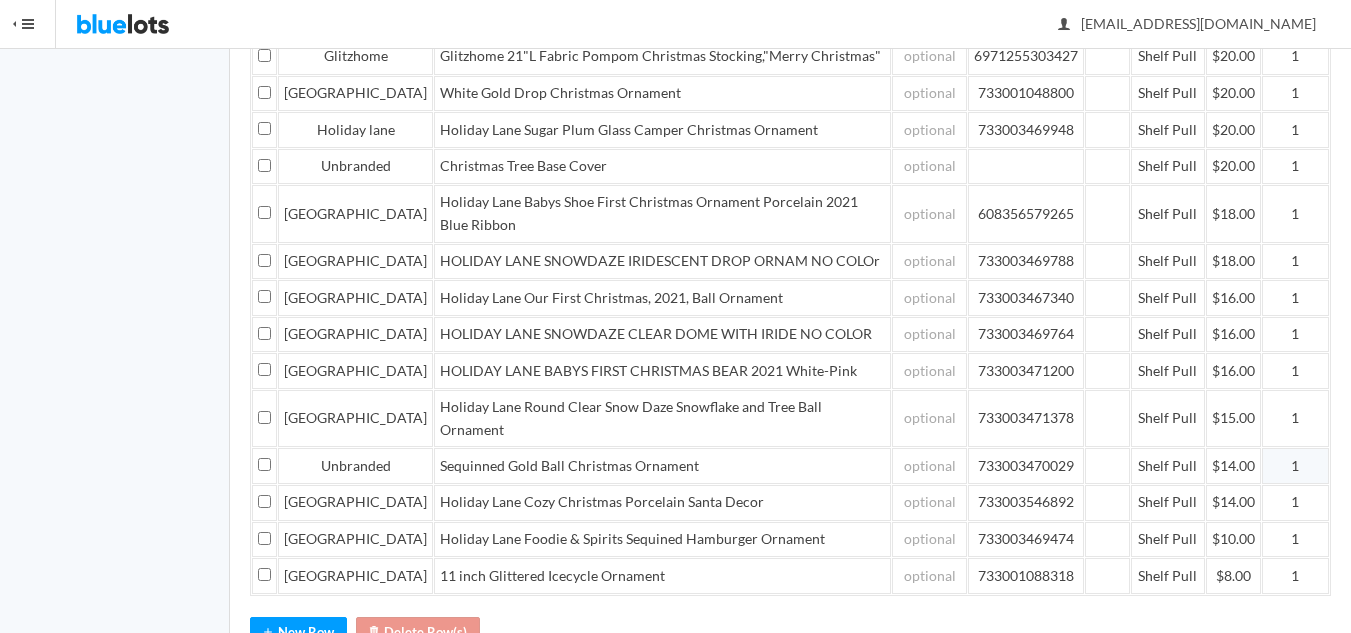 scroll, scrollTop: 1150, scrollLeft: 0, axis: vertical 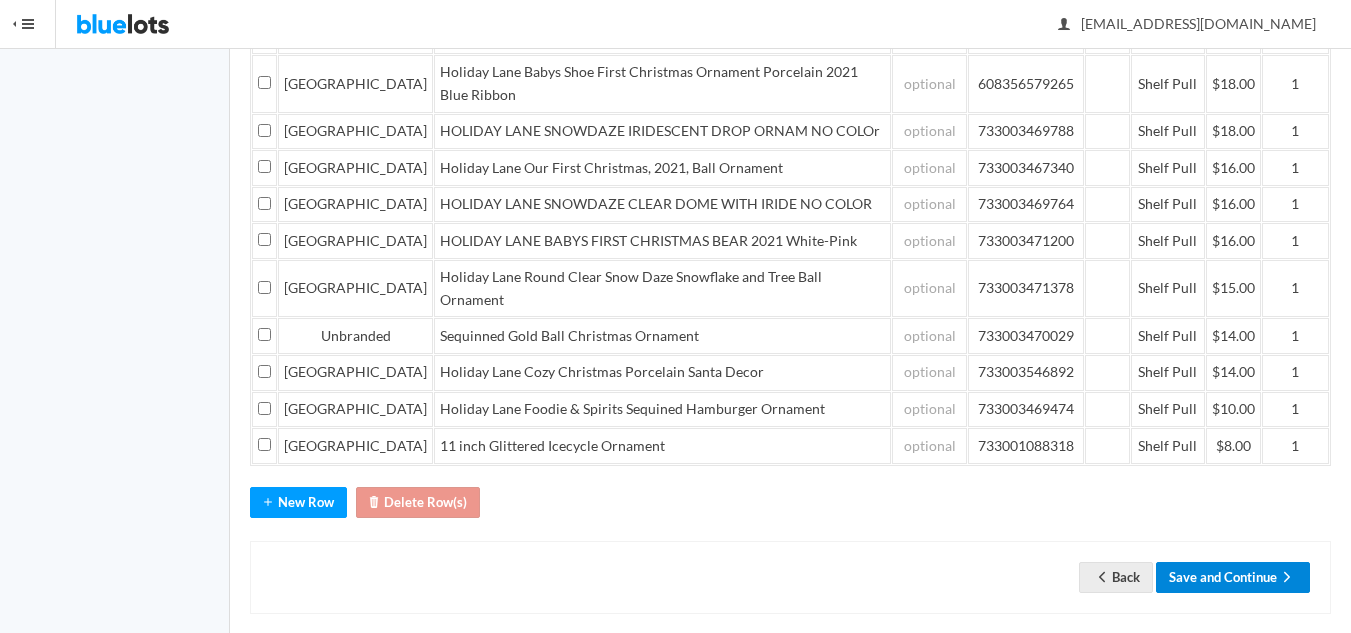 click on "Save and Continue" at bounding box center [1233, 577] 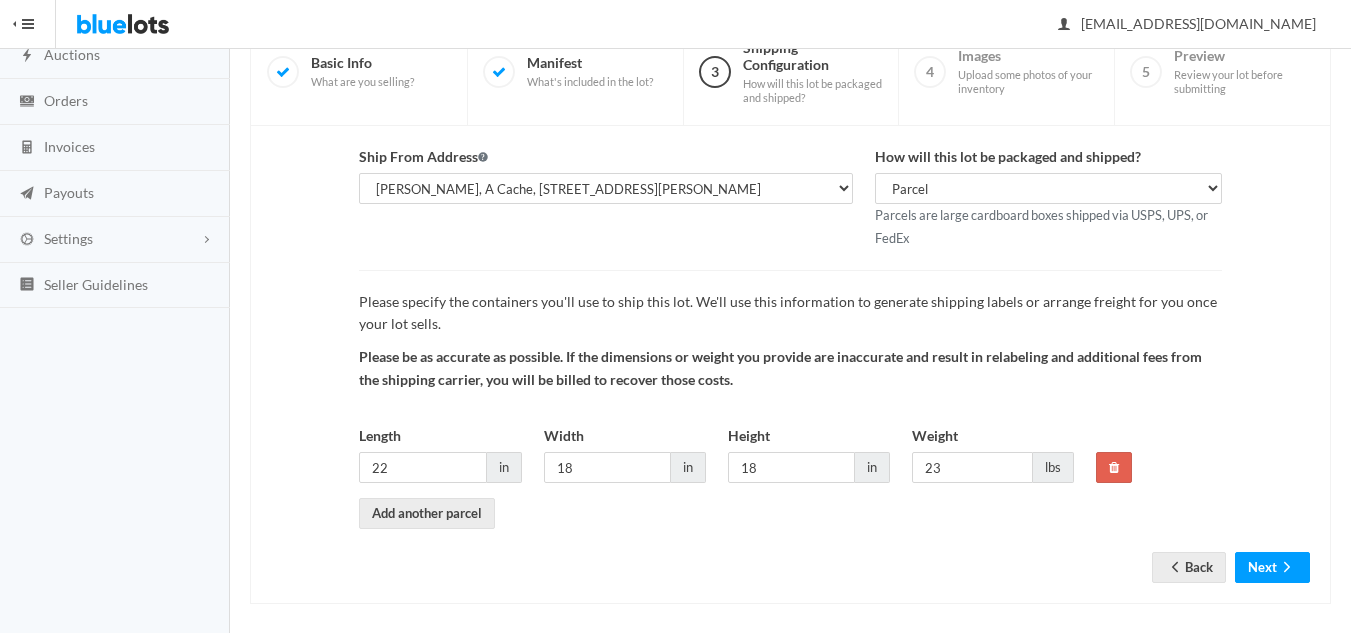 scroll, scrollTop: 188, scrollLeft: 0, axis: vertical 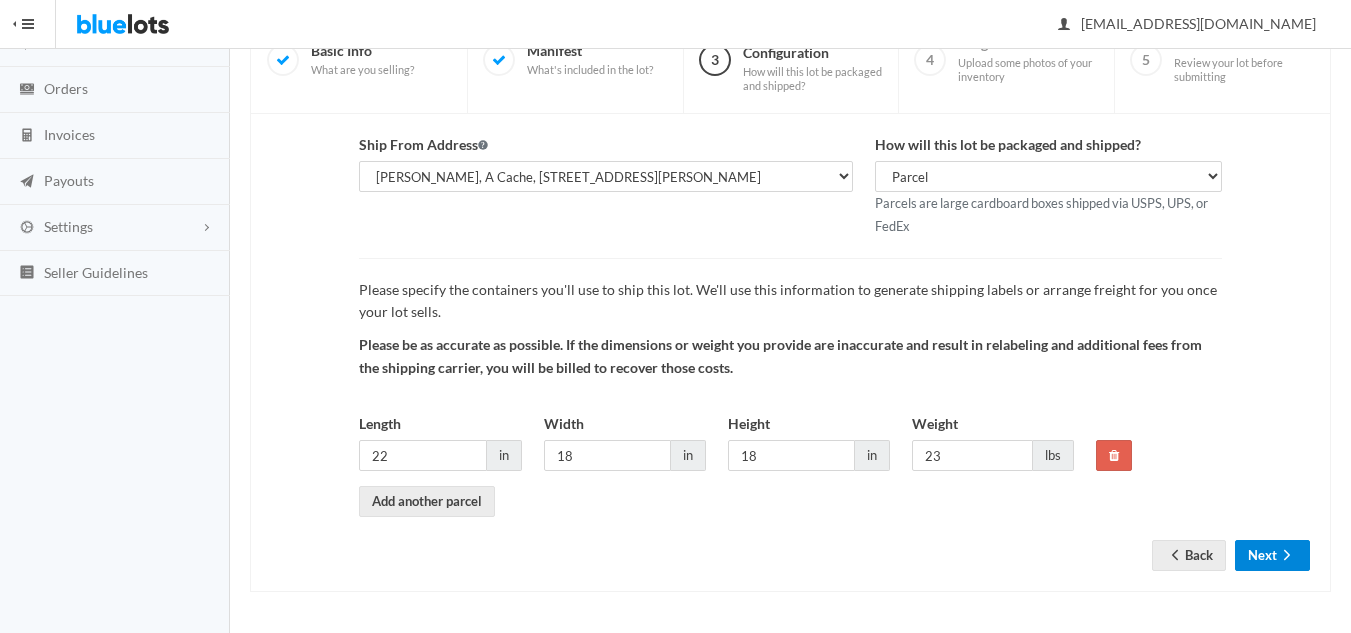 click on "Next" at bounding box center [1272, 555] 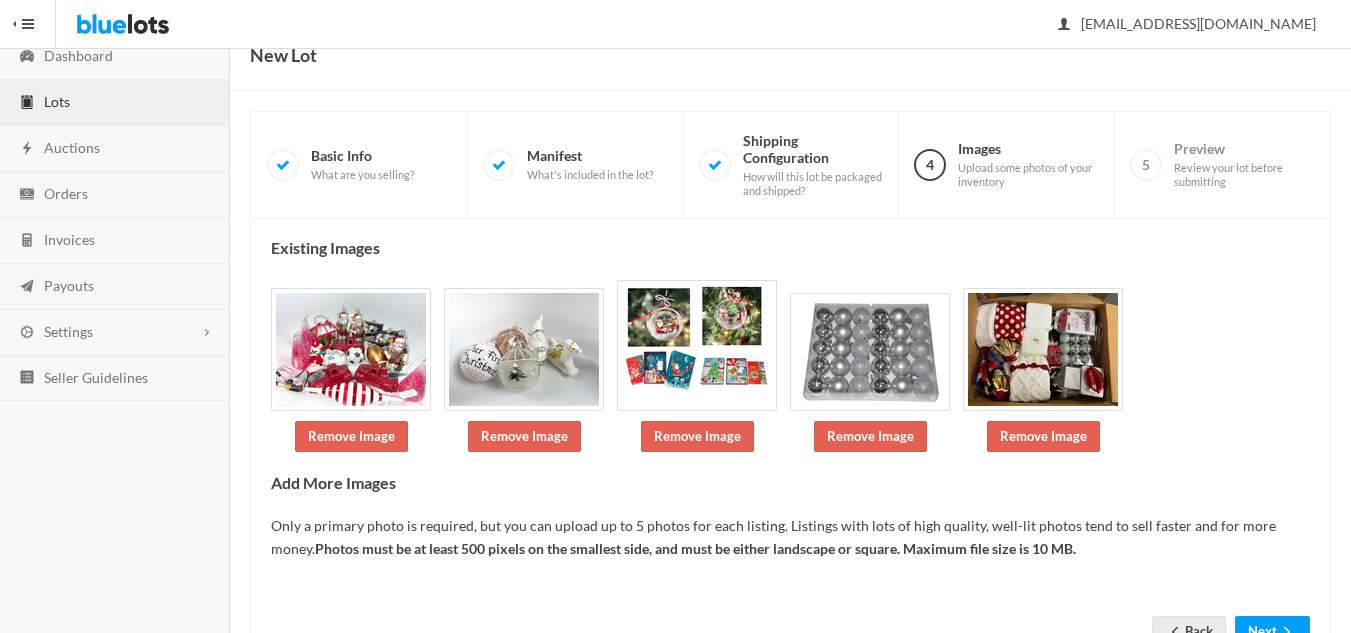 scroll, scrollTop: 160, scrollLeft: 0, axis: vertical 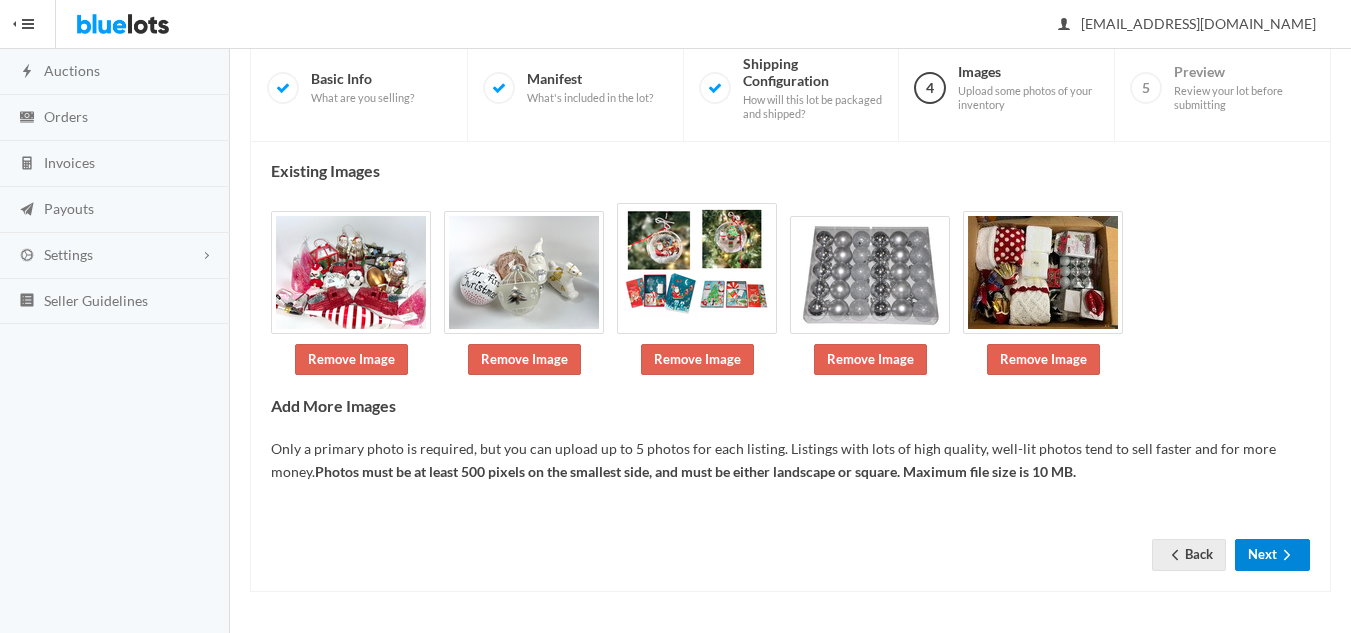 drag, startPoint x: 1264, startPoint y: 568, endPoint x: 1266, endPoint y: 548, distance: 20.09975 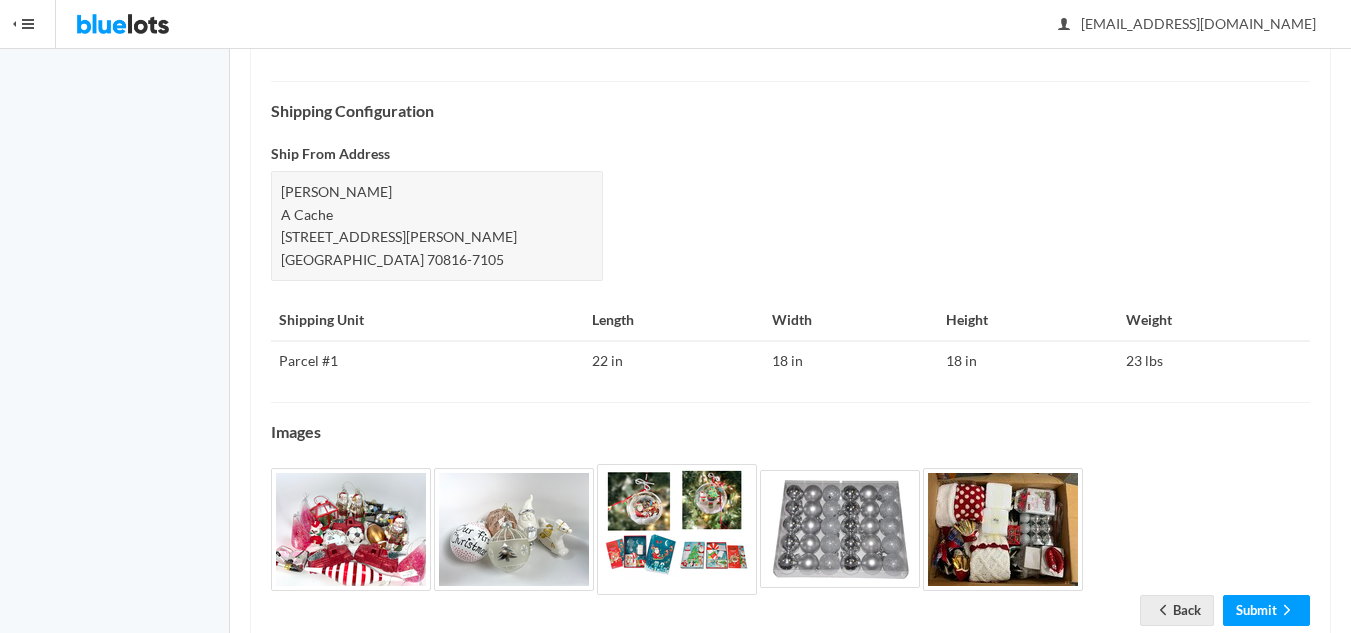 scroll, scrollTop: 855, scrollLeft: 0, axis: vertical 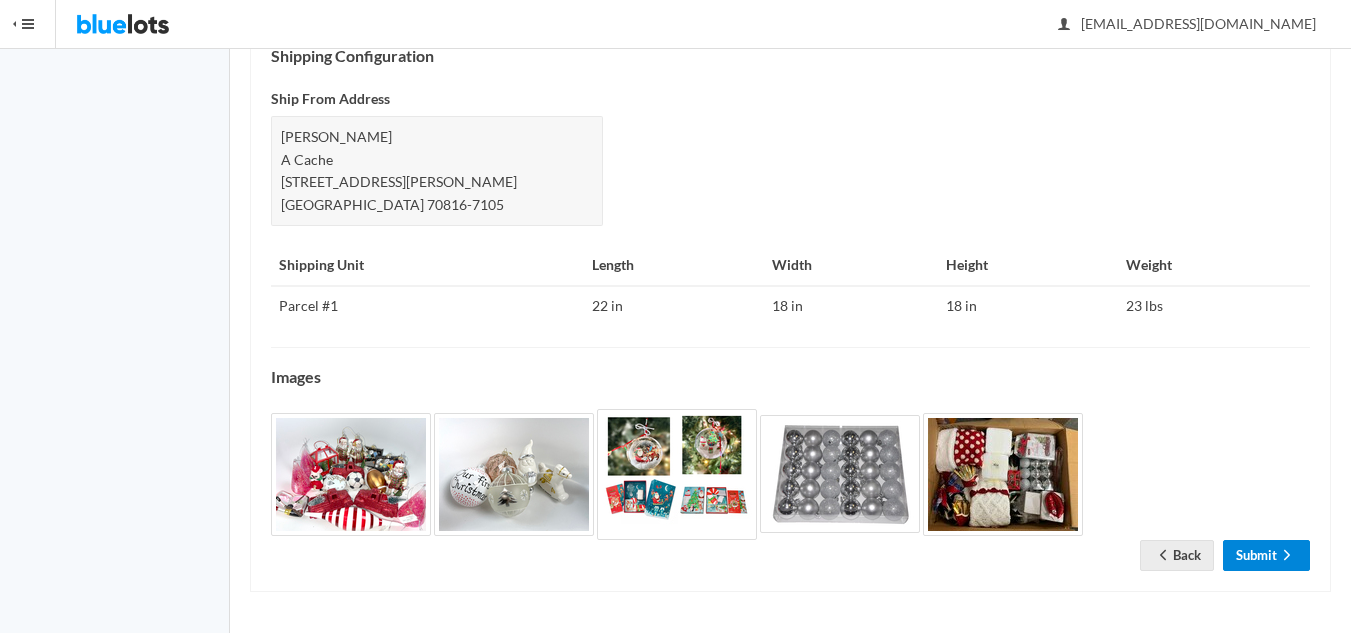 click on "Submit" at bounding box center (1266, 555) 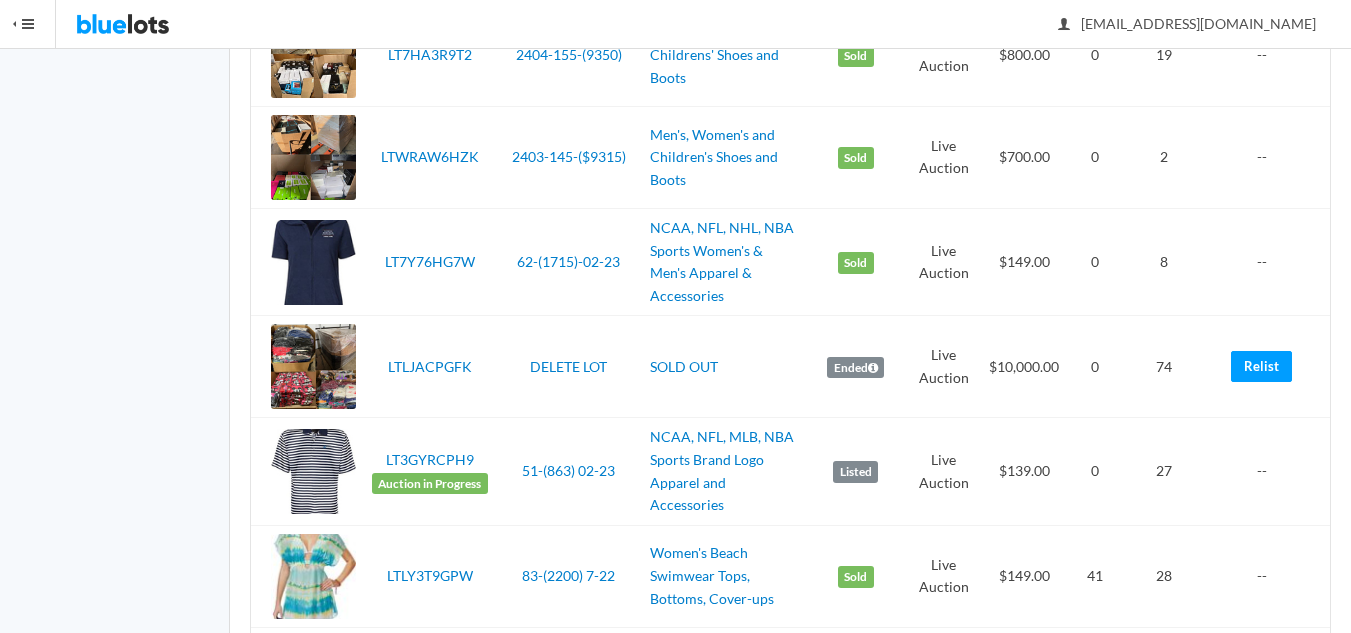 scroll, scrollTop: 3600, scrollLeft: 0, axis: vertical 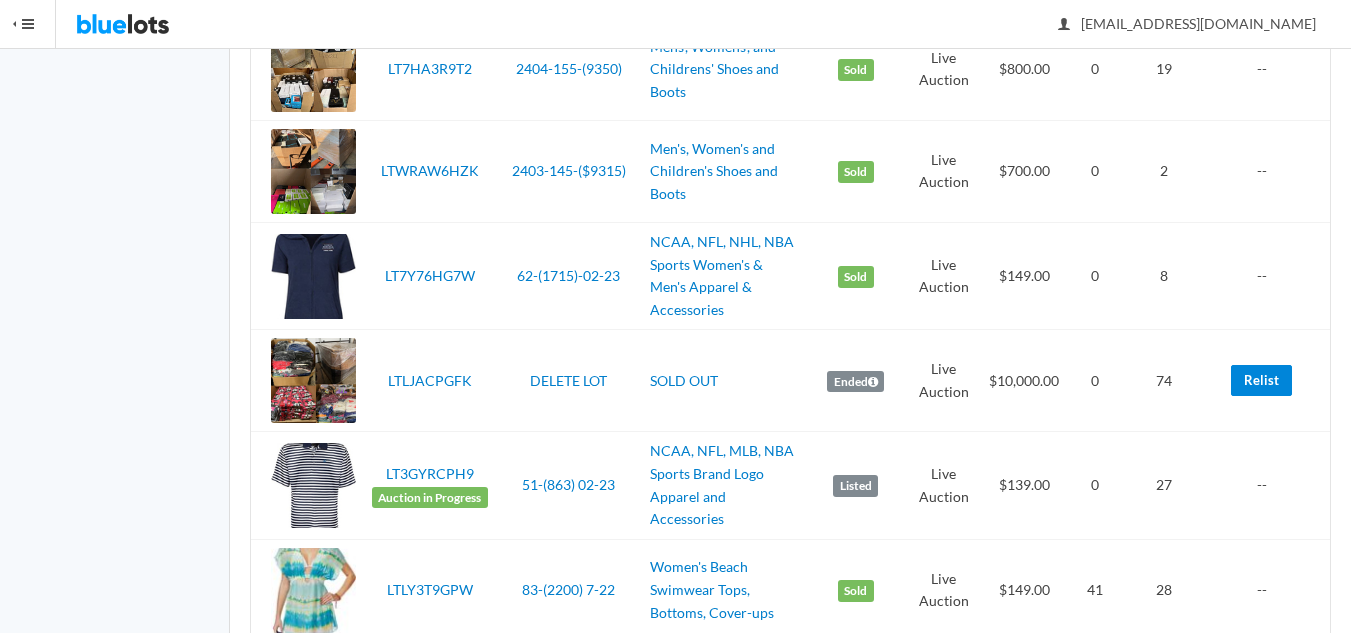 click on "Relist" at bounding box center (1261, 380) 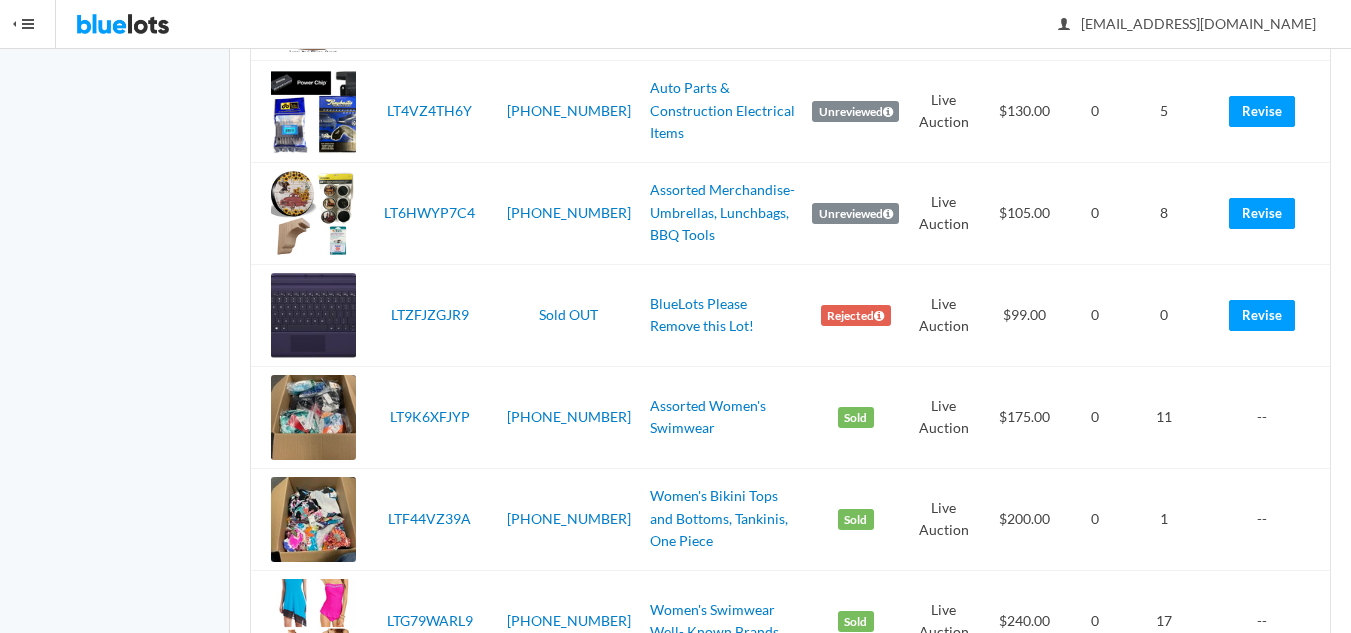 scroll, scrollTop: 1193, scrollLeft: 0, axis: vertical 